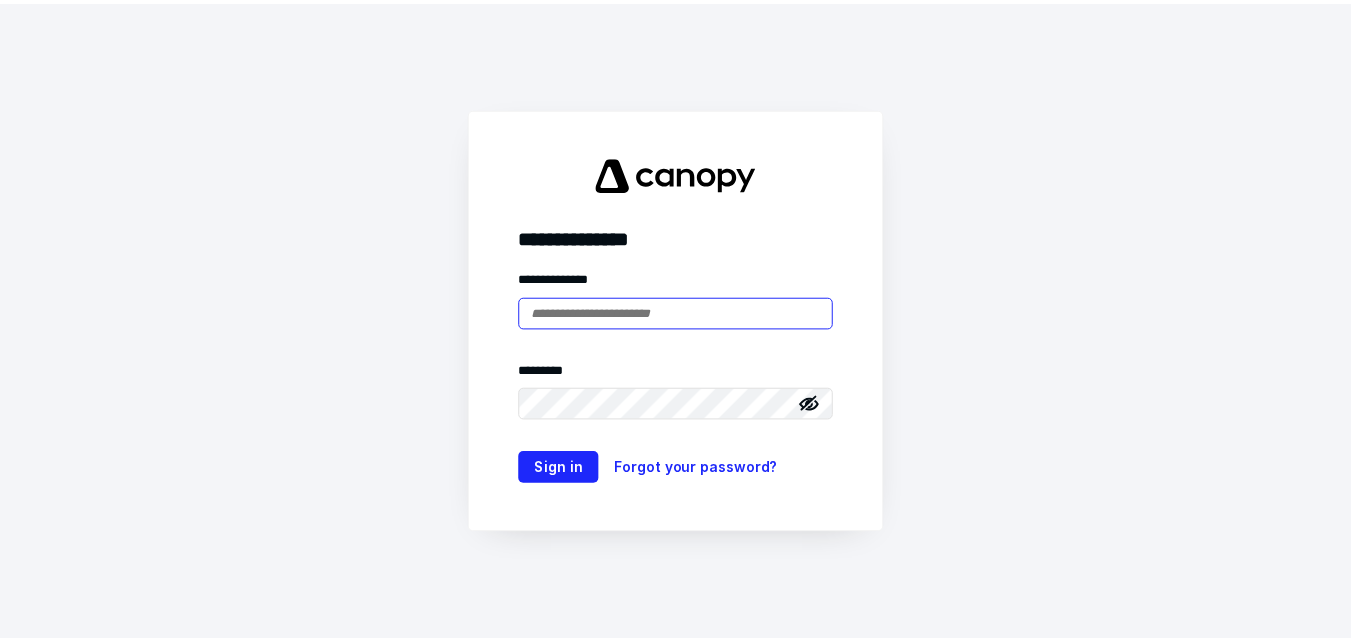 scroll, scrollTop: 0, scrollLeft: 0, axis: both 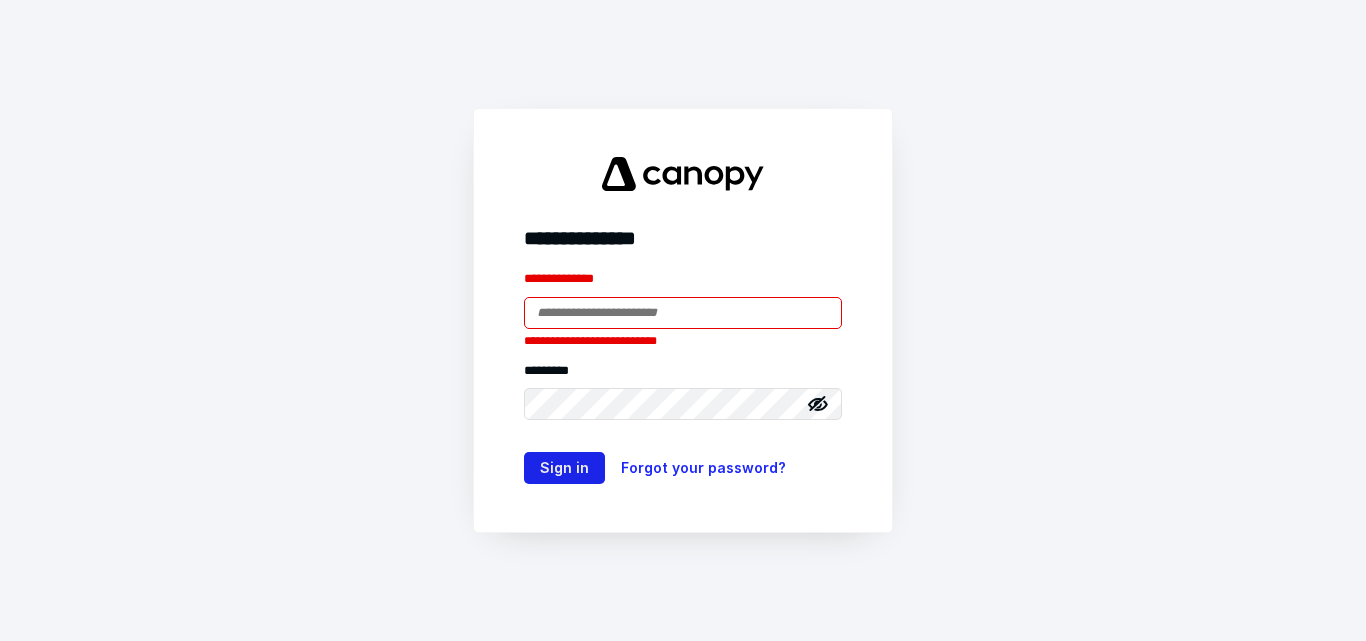 type on "**********" 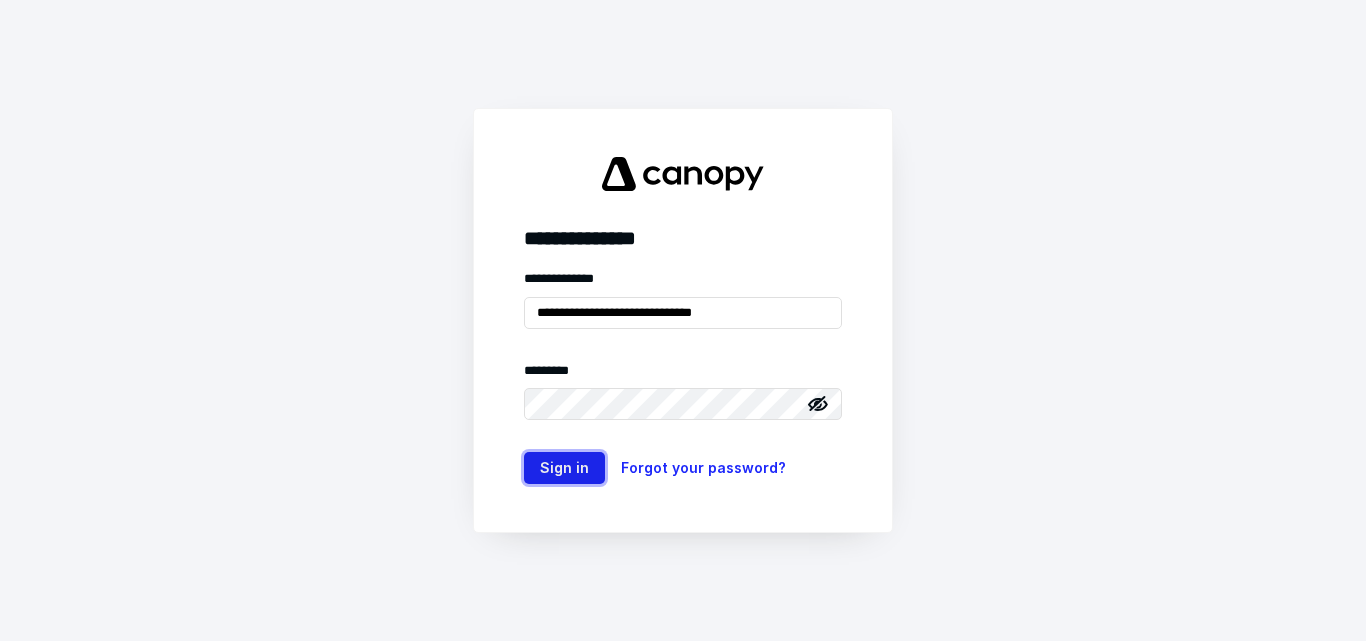 click on "Sign in" at bounding box center [564, 468] 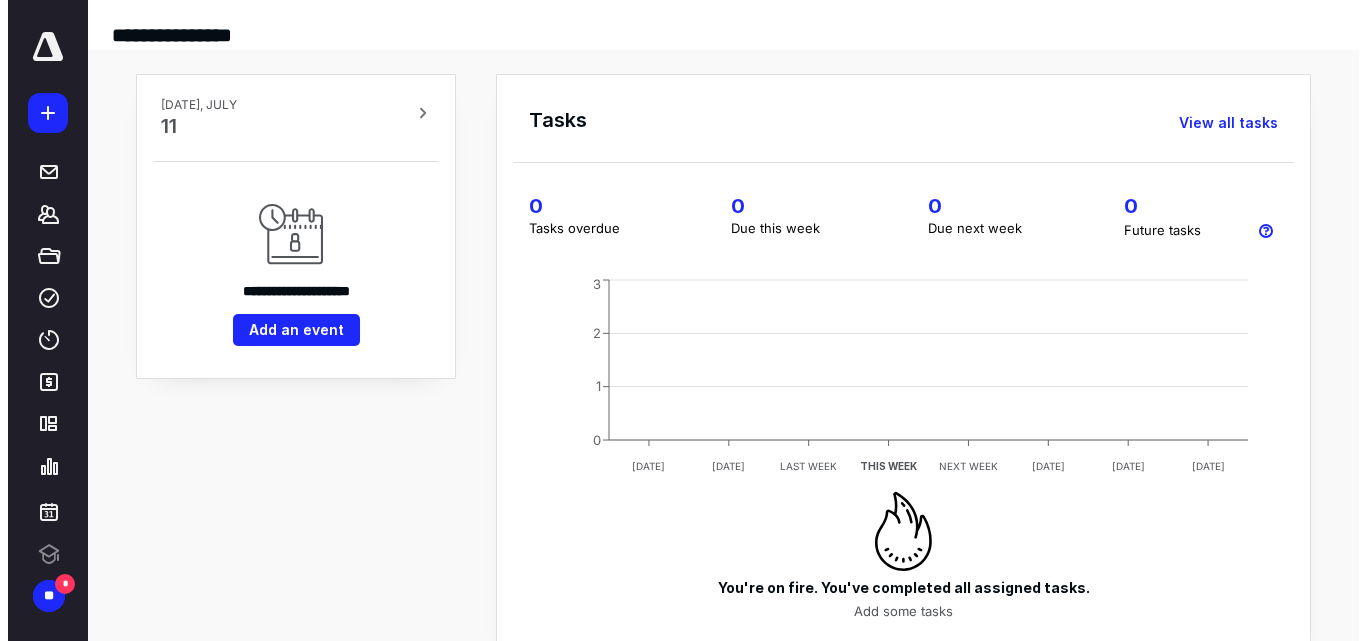 scroll, scrollTop: 0, scrollLeft: 0, axis: both 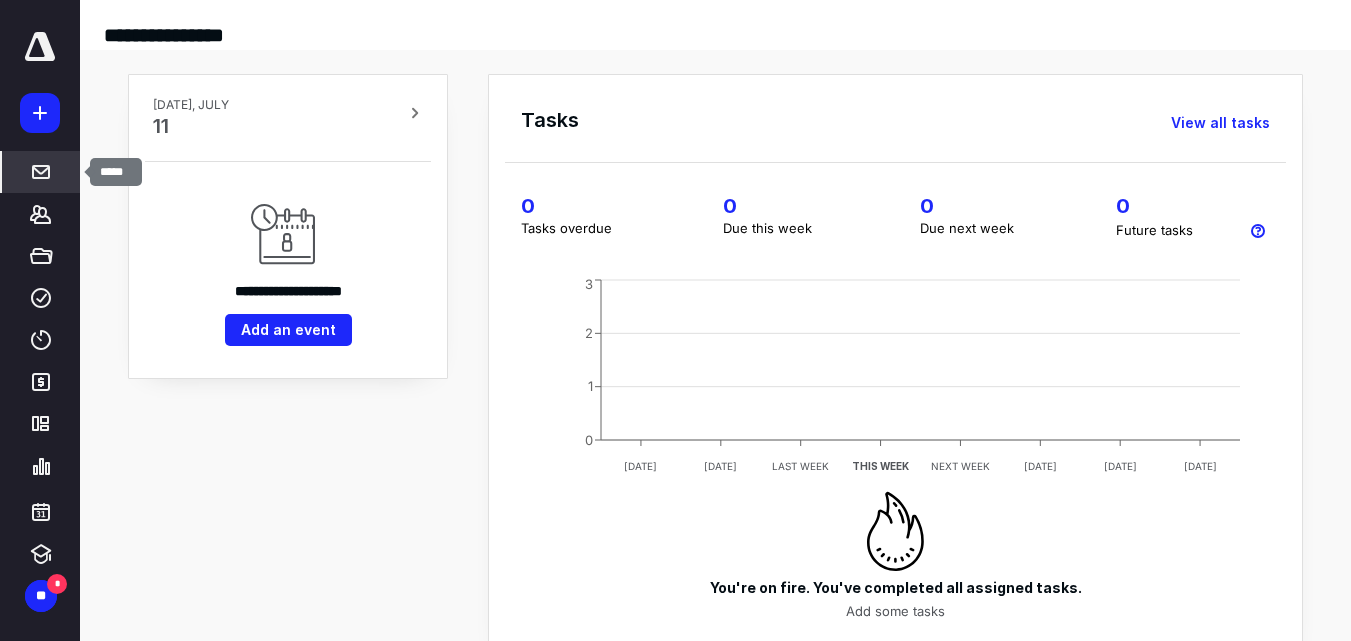 click at bounding box center [41, 172] 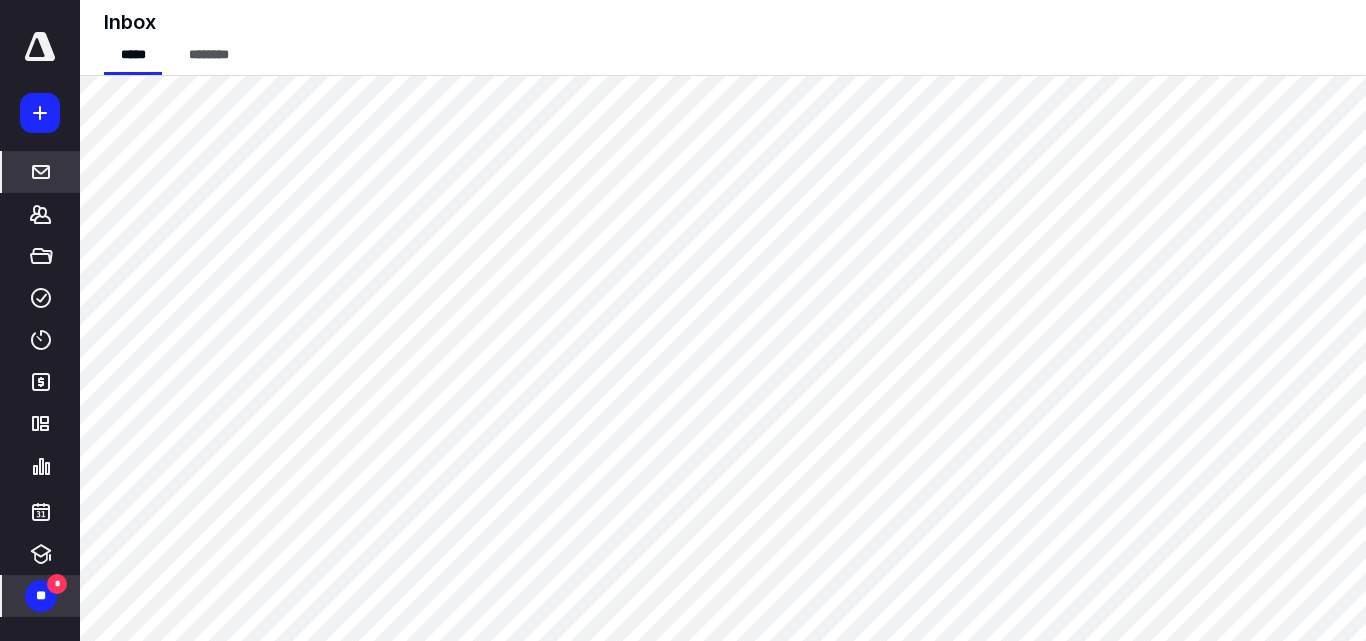 click on "**" at bounding box center [41, 596] 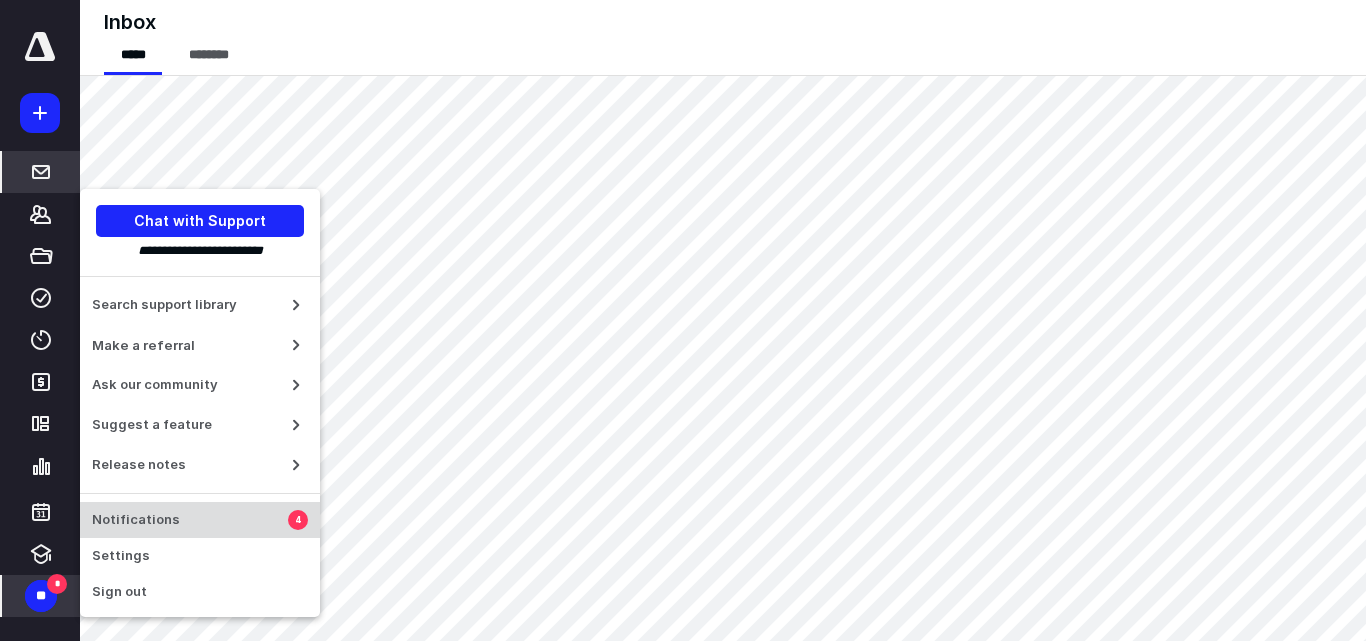 click on "Notifications" at bounding box center [190, 520] 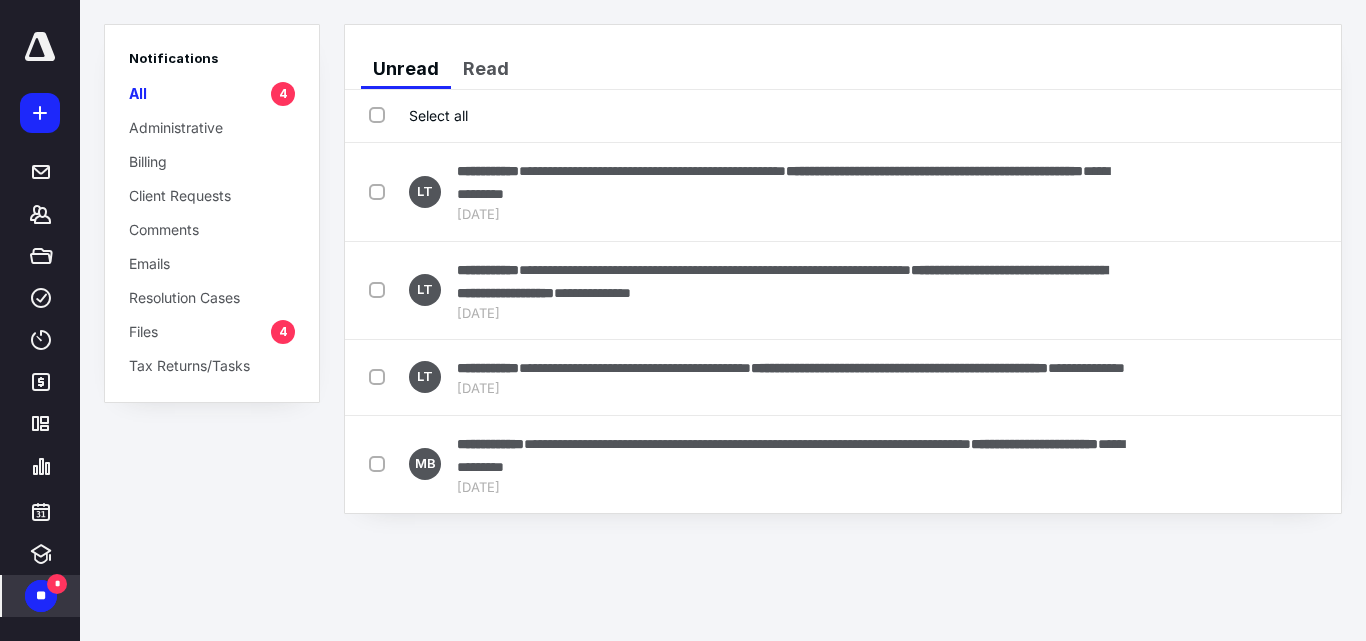 click on "All 4" at bounding box center [212, 93] 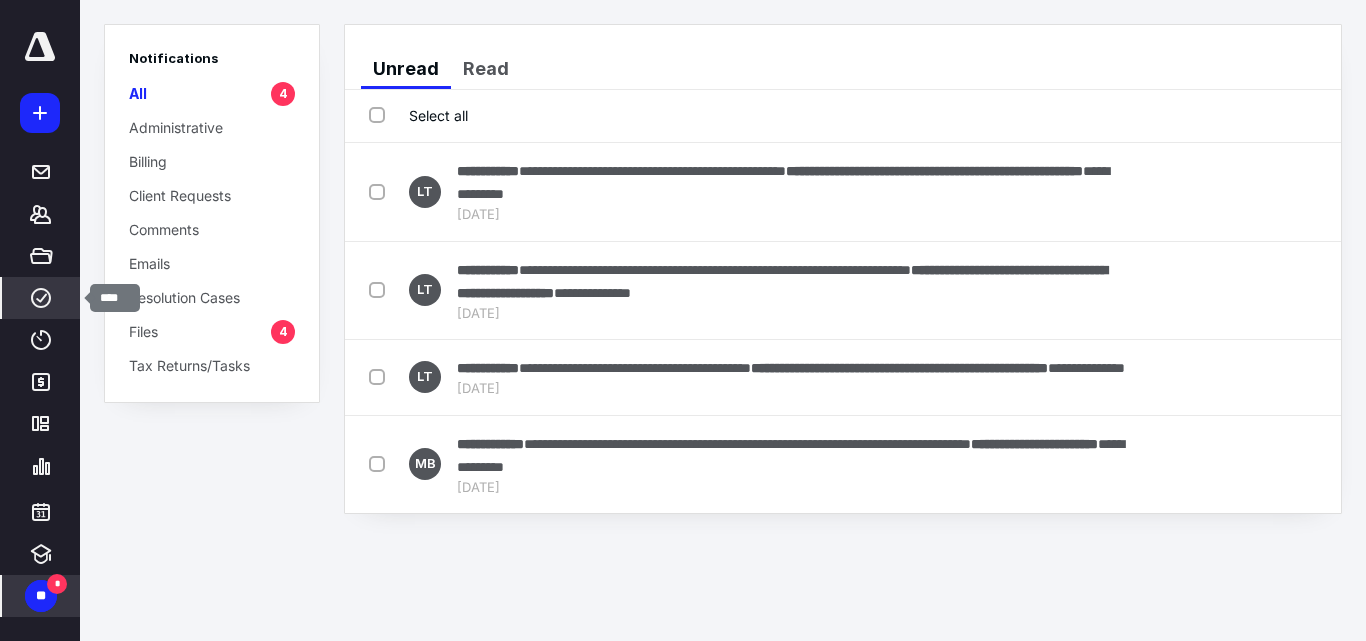 click 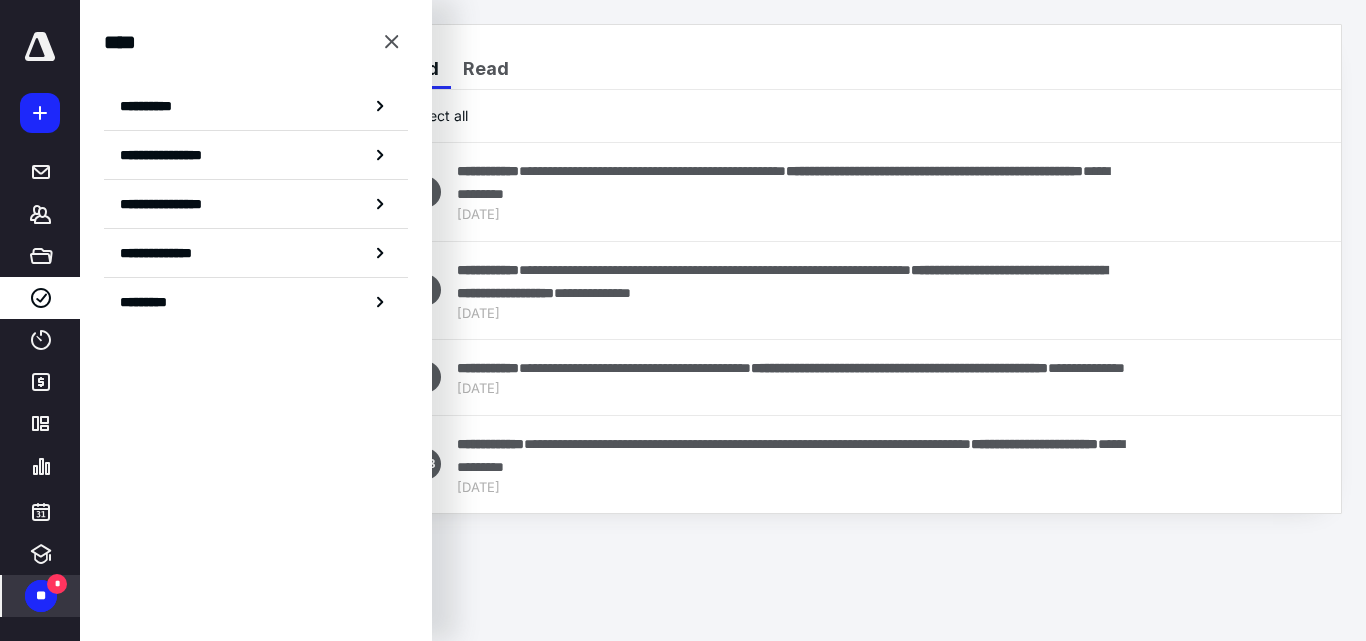 click on "**********" at bounding box center [153, 106] 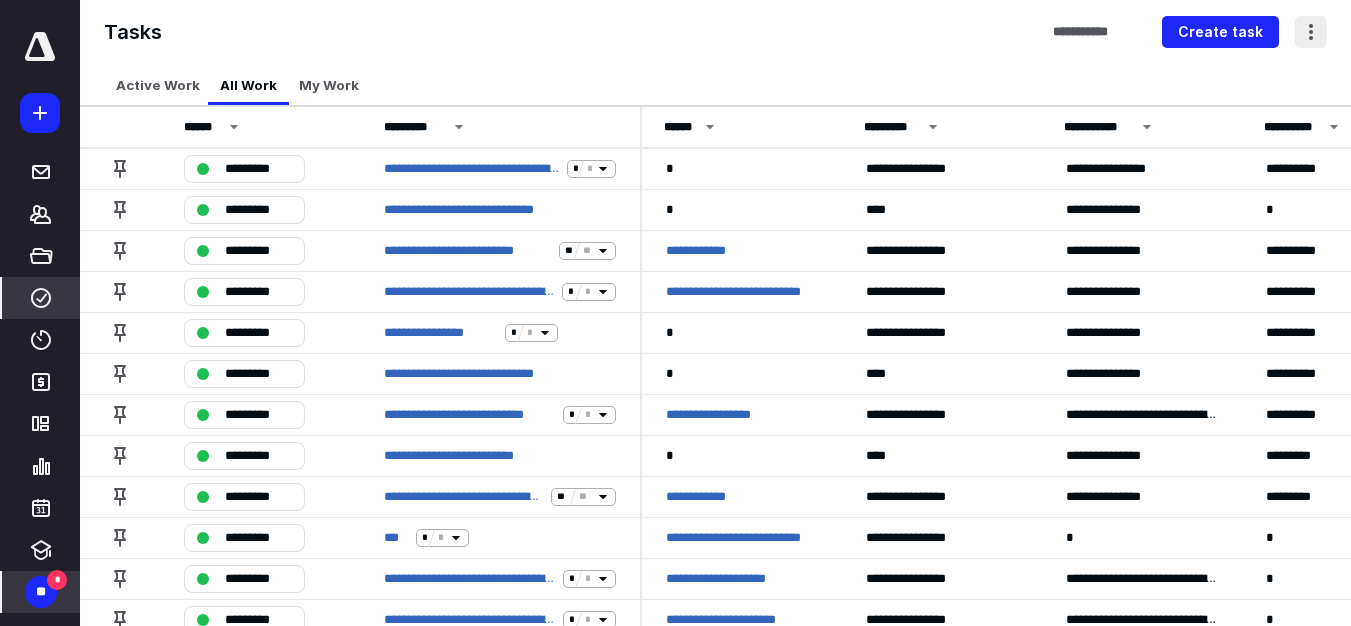 click at bounding box center [1311, 32] 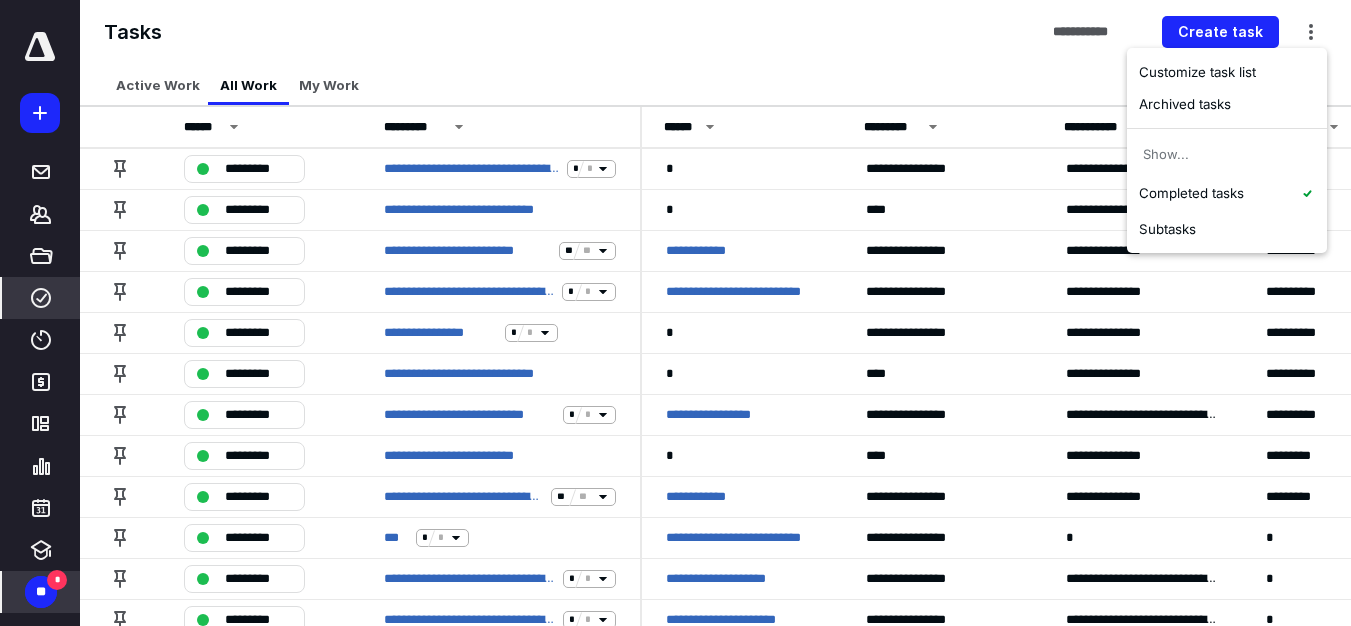 click on "Show..." at bounding box center (1227, 155) 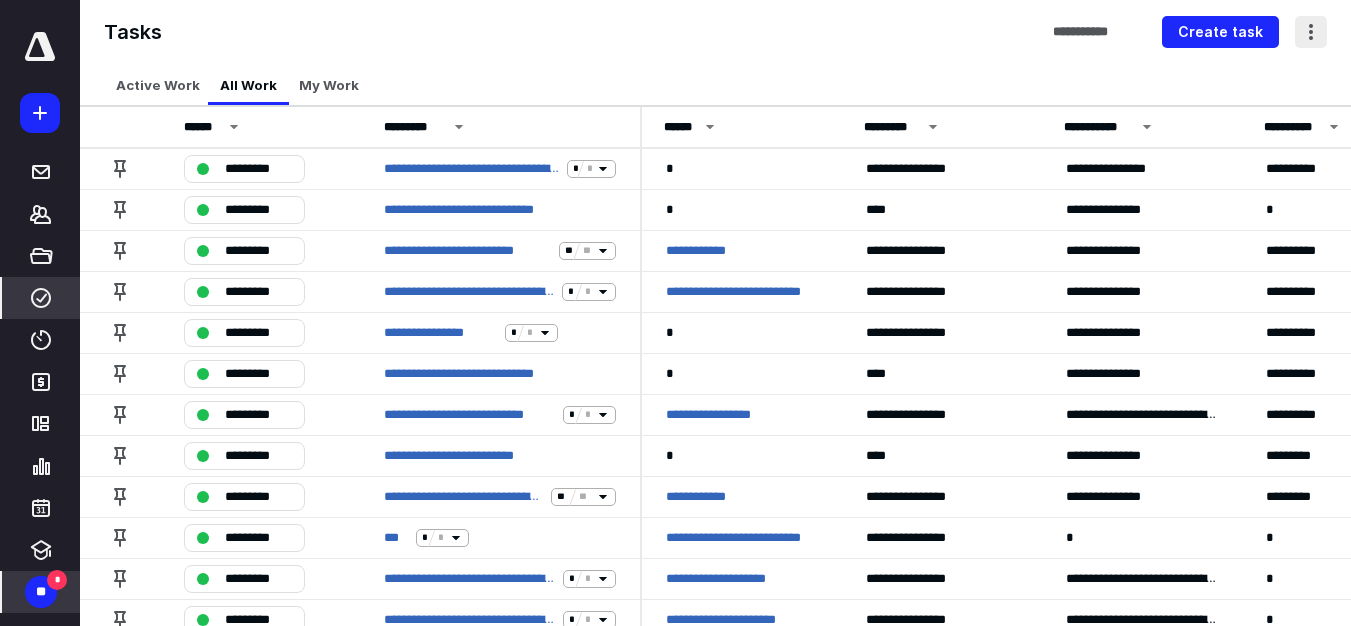 click at bounding box center (1311, 32) 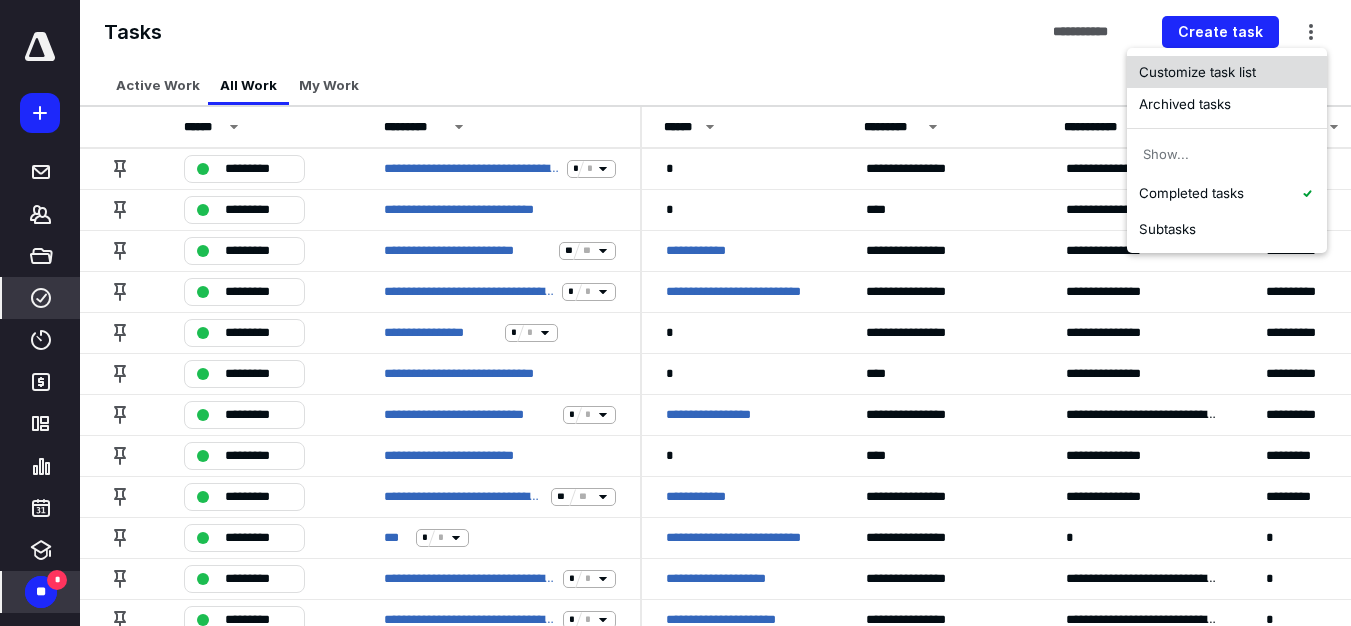 click on "Customize task list" at bounding box center (1227, 72) 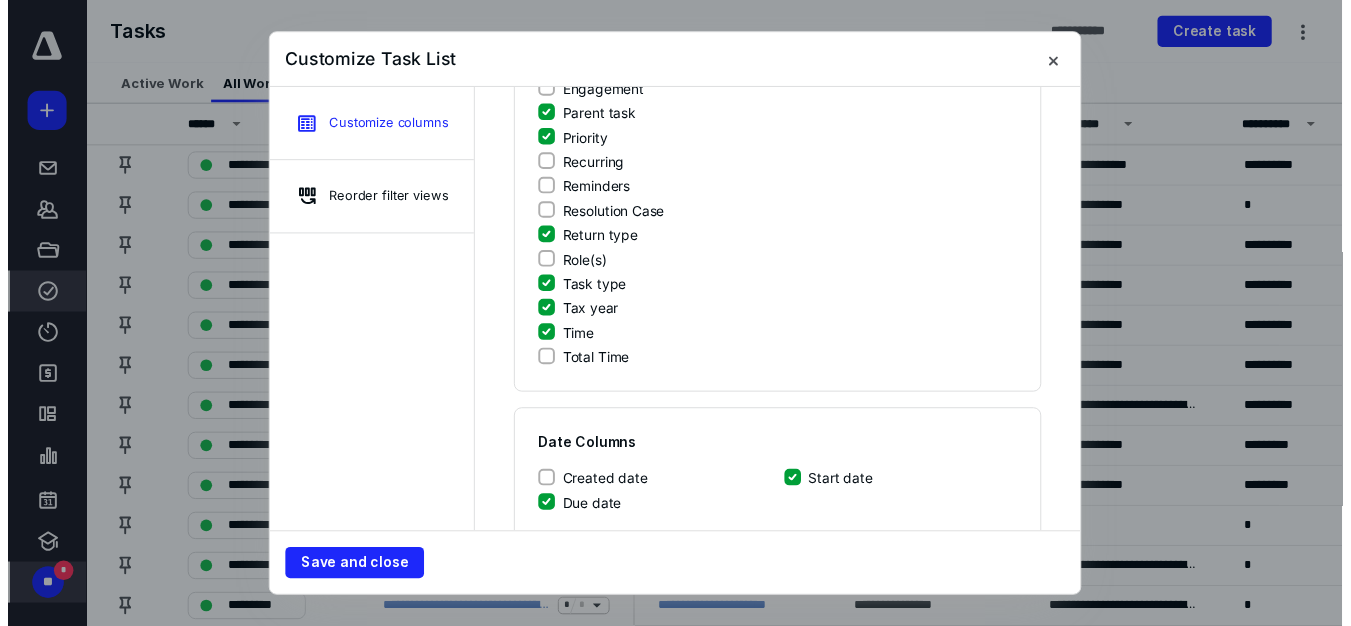 scroll, scrollTop: 0, scrollLeft: 0, axis: both 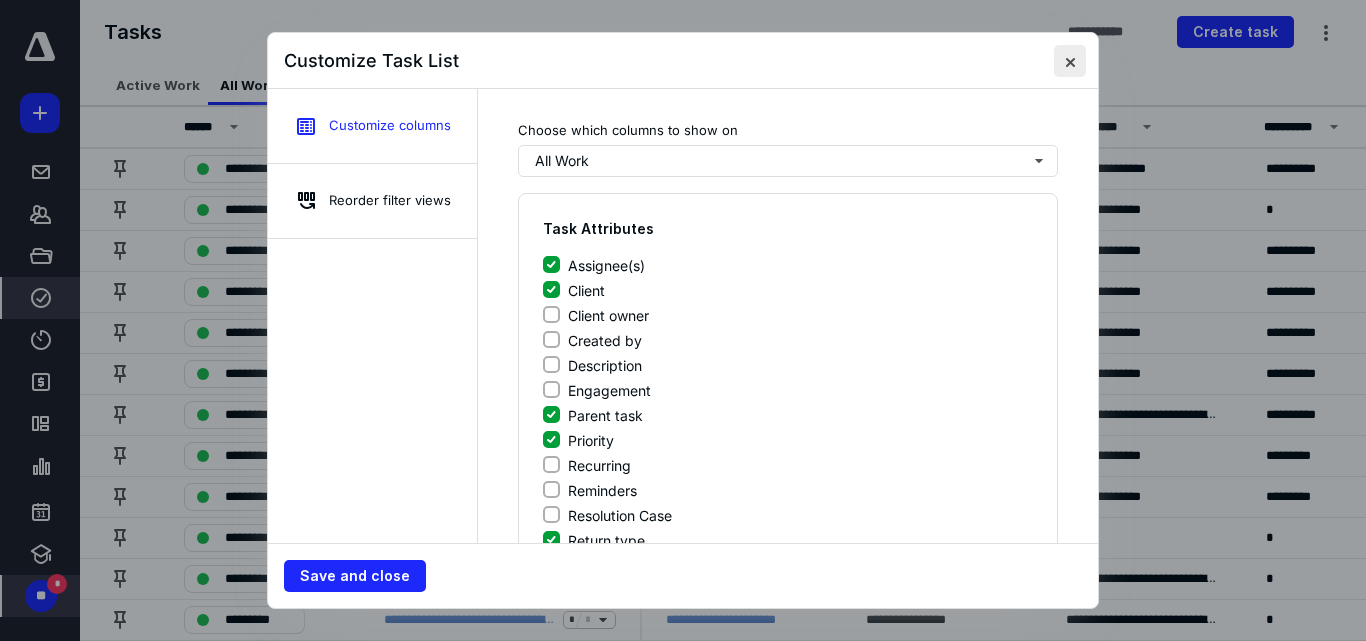click at bounding box center [1070, 61] 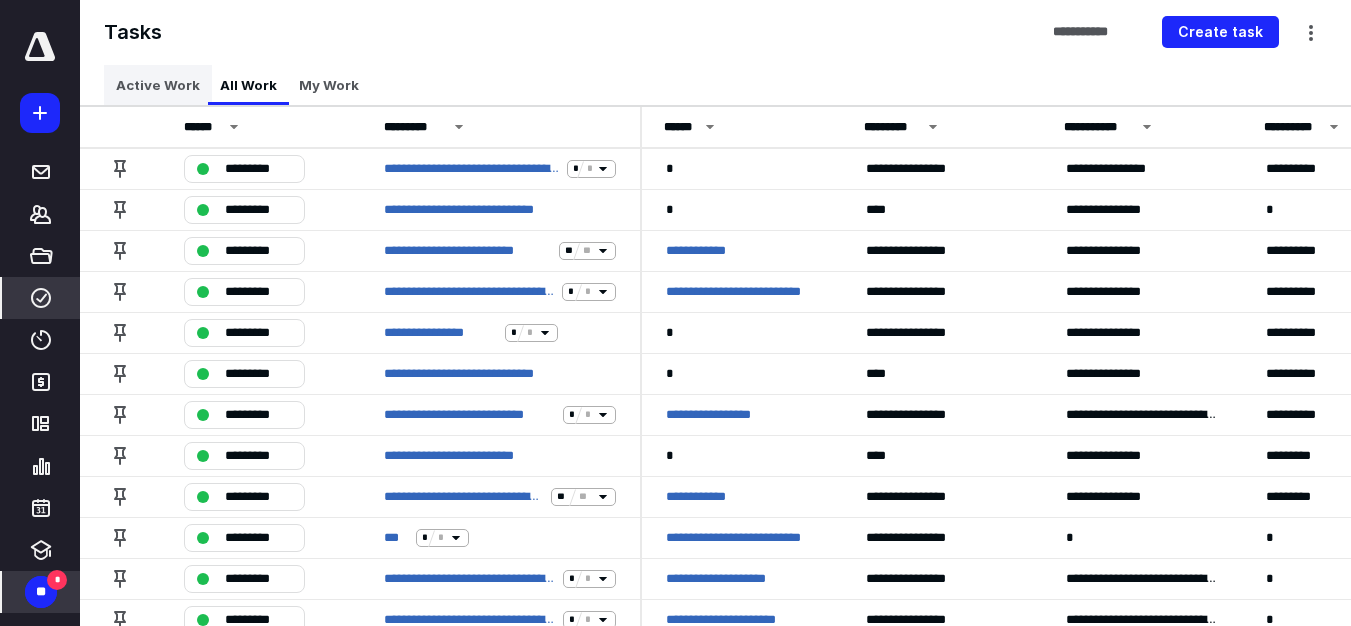 click on "Active Work" at bounding box center [158, 85] 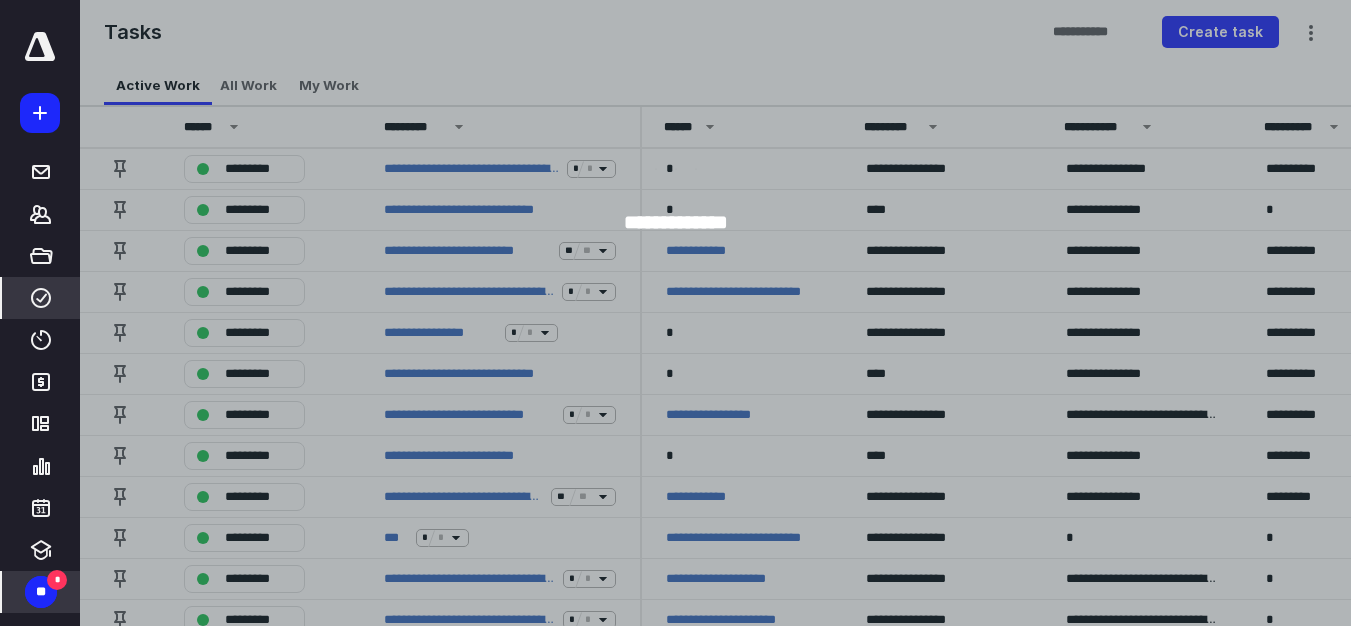 click at bounding box center (755, 313) 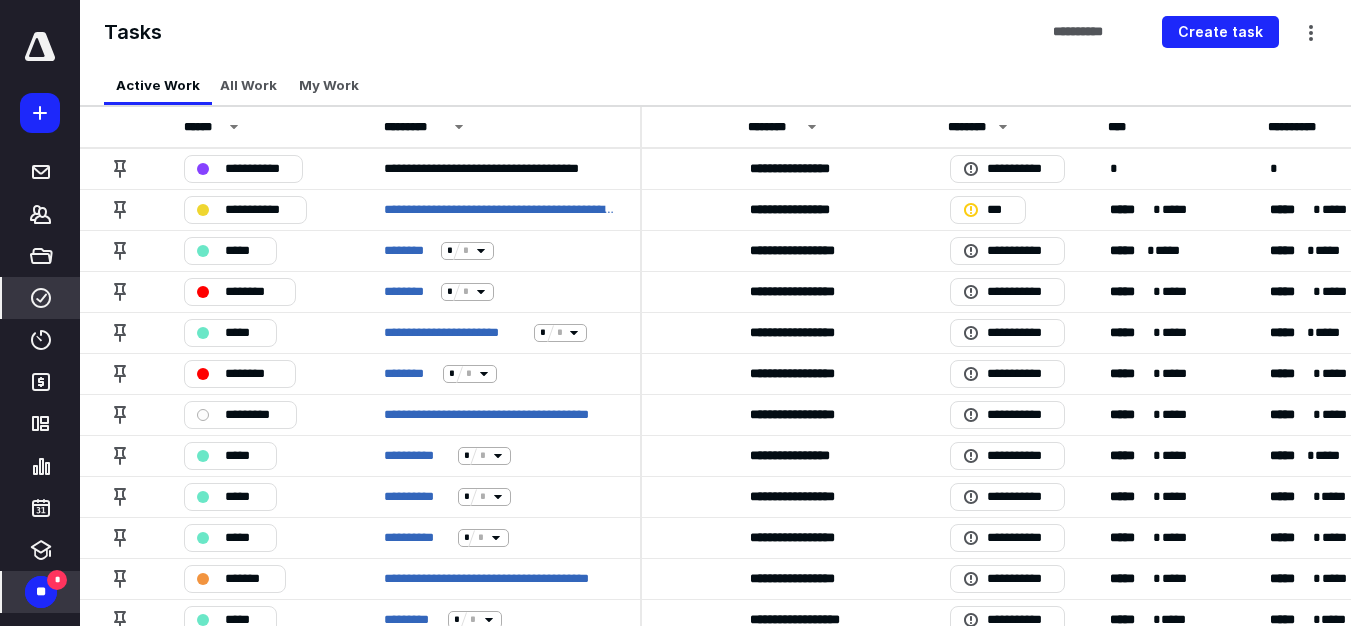 scroll, scrollTop: 0, scrollLeft: 720, axis: horizontal 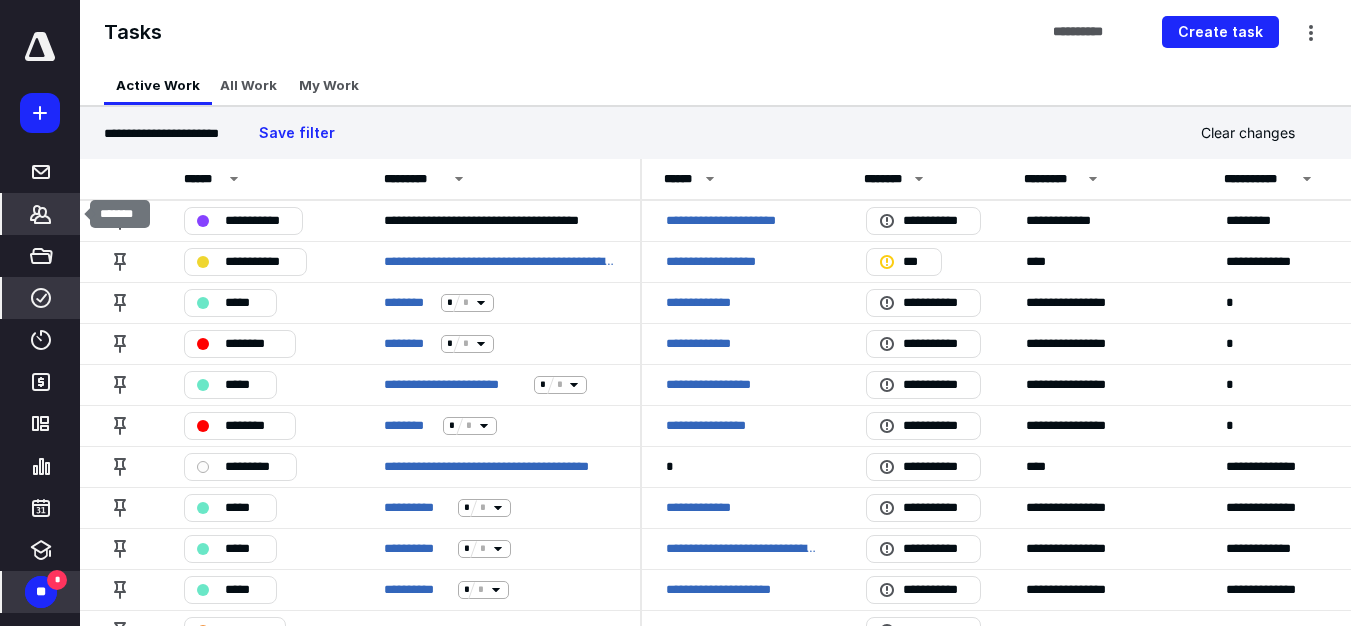 click 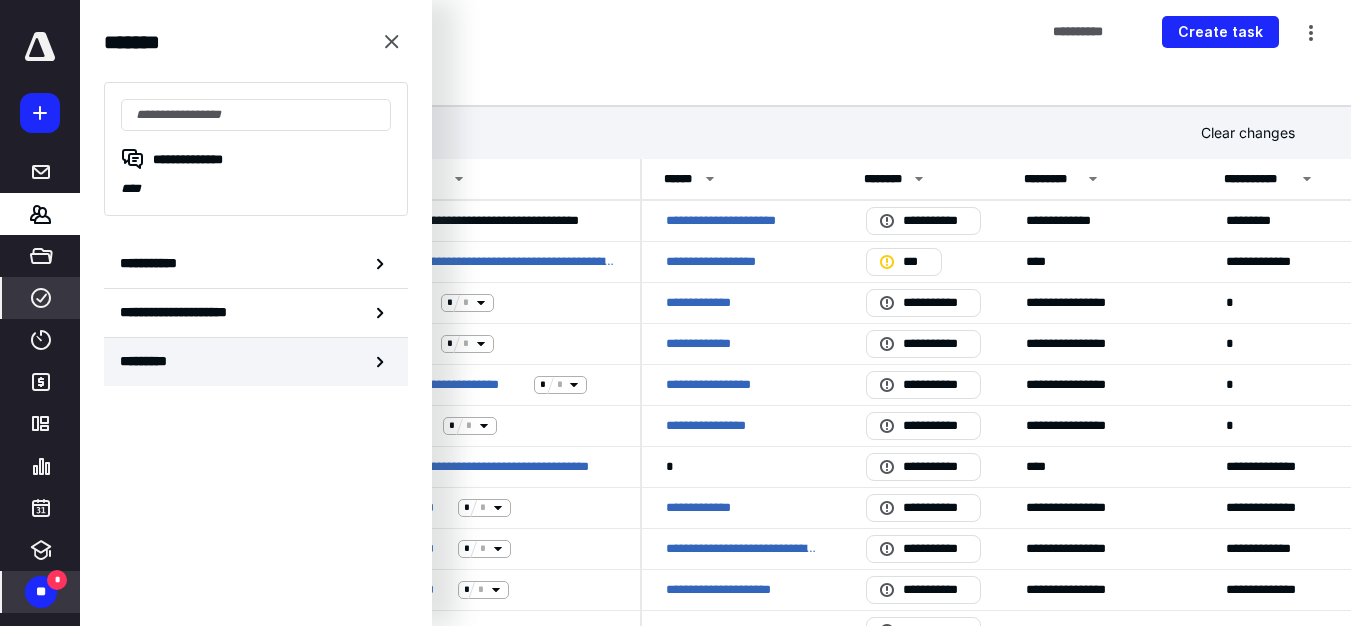 click on "*********" at bounding box center [157, 361] 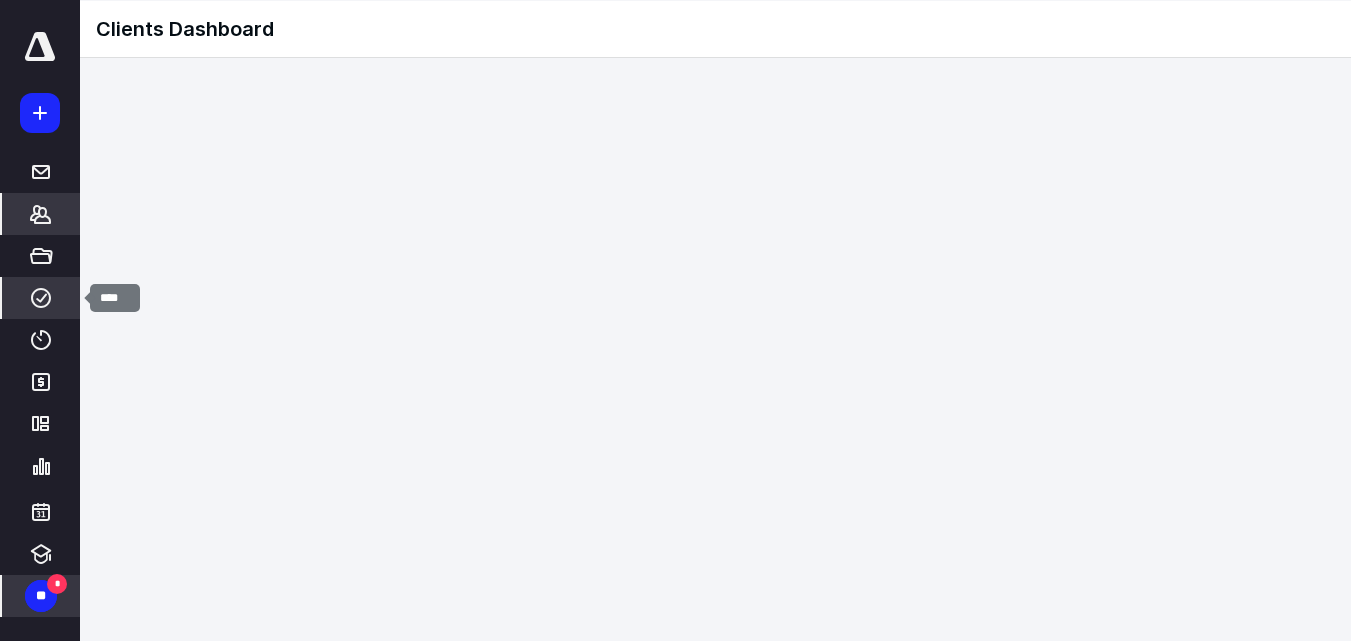click 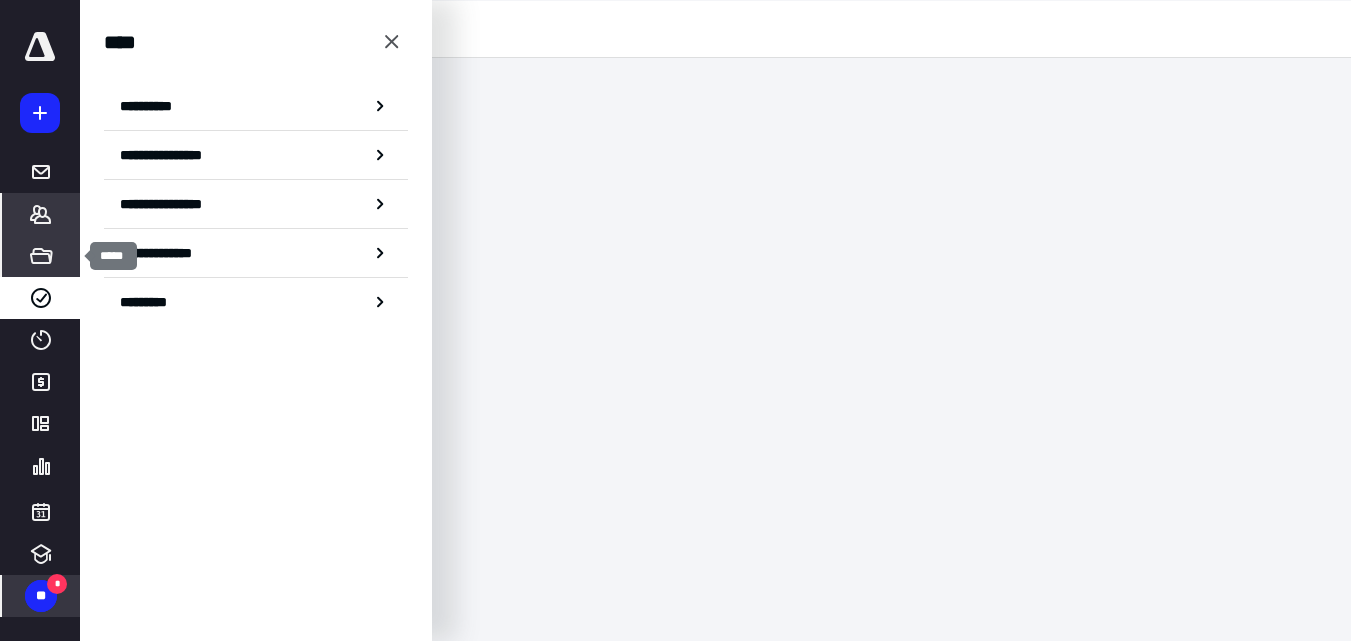 click 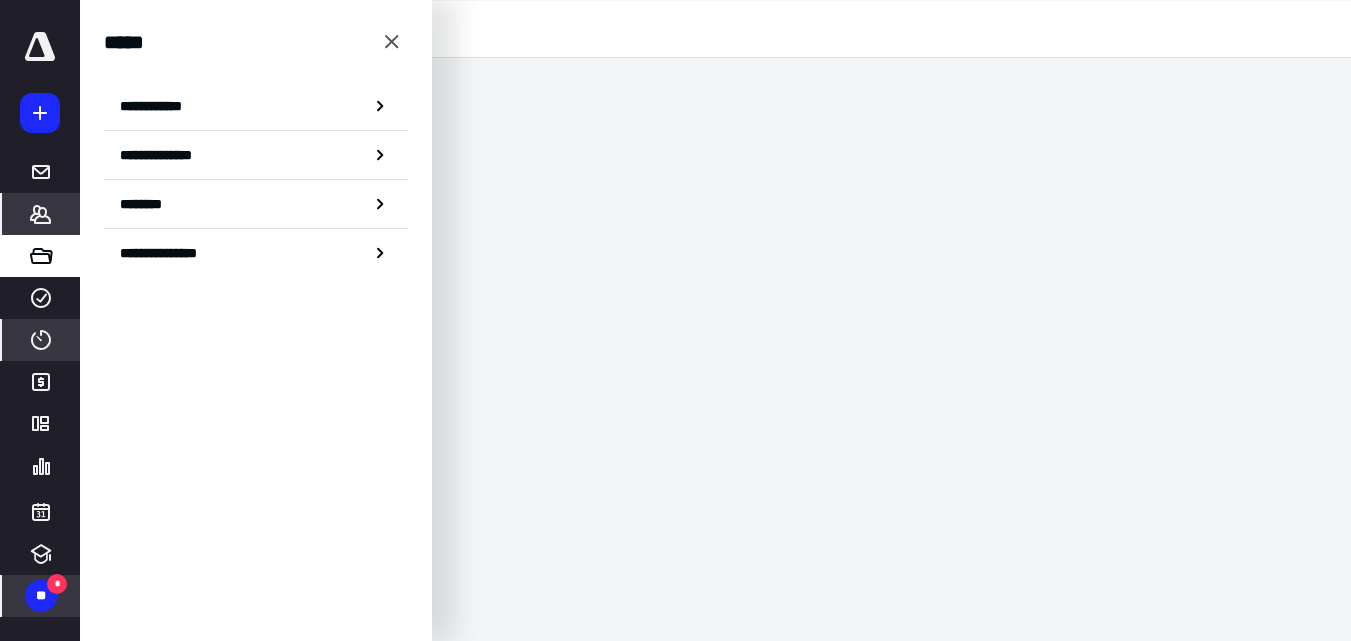 click 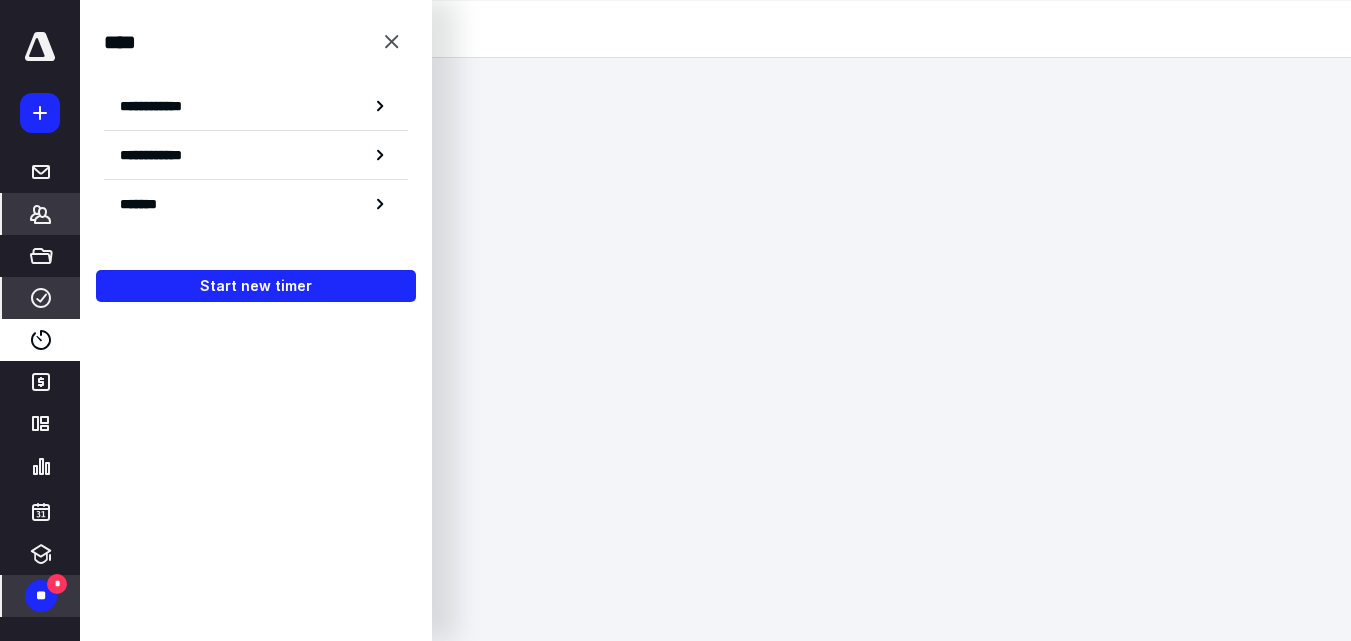 click 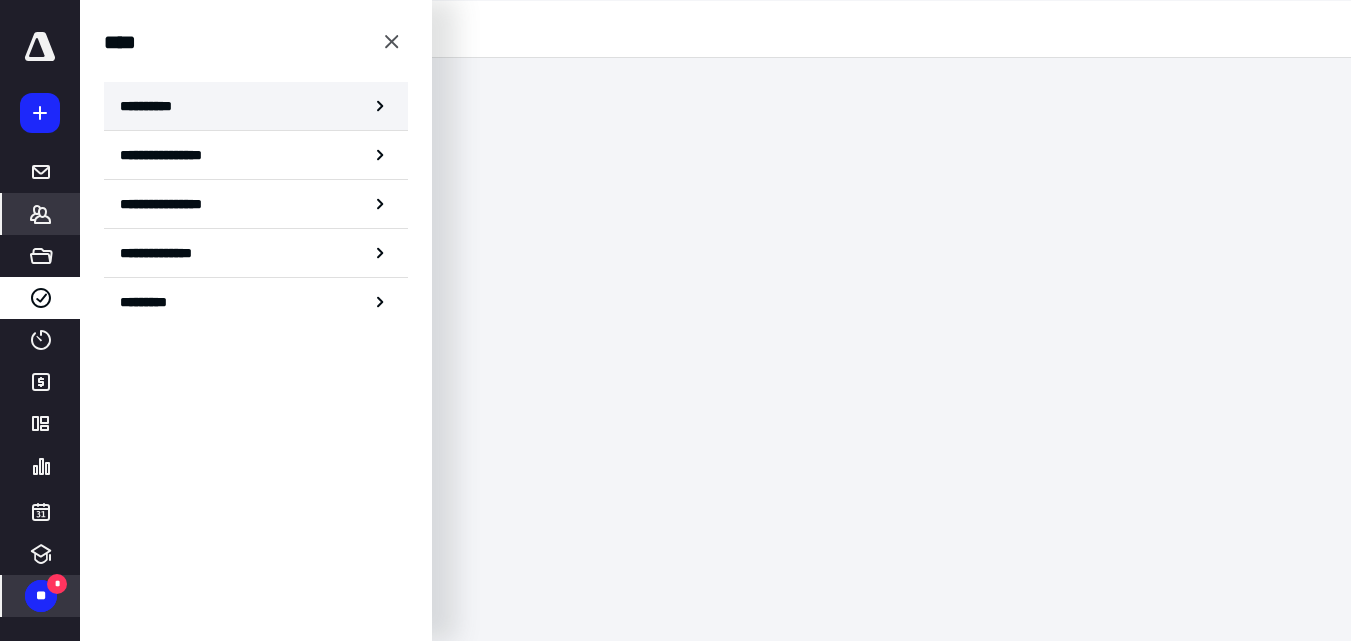 click on "**********" at bounding box center [153, 106] 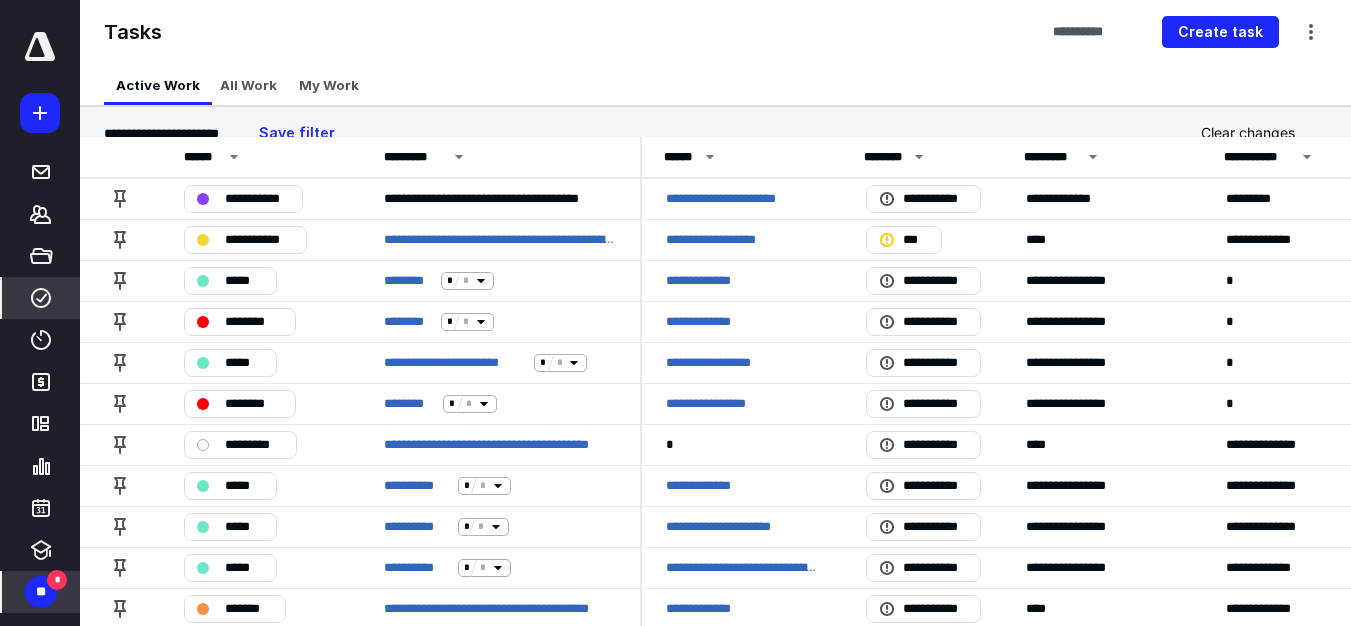 scroll, scrollTop: 0, scrollLeft: 0, axis: both 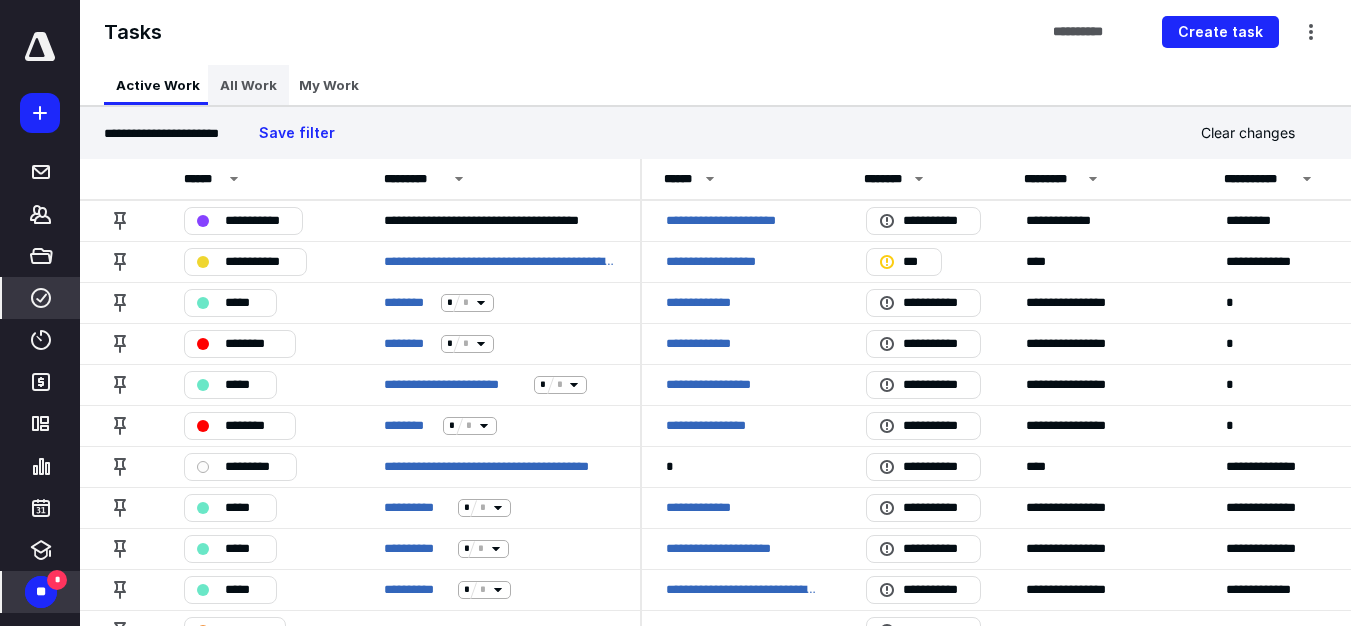 click on "All Work" at bounding box center (248, 85) 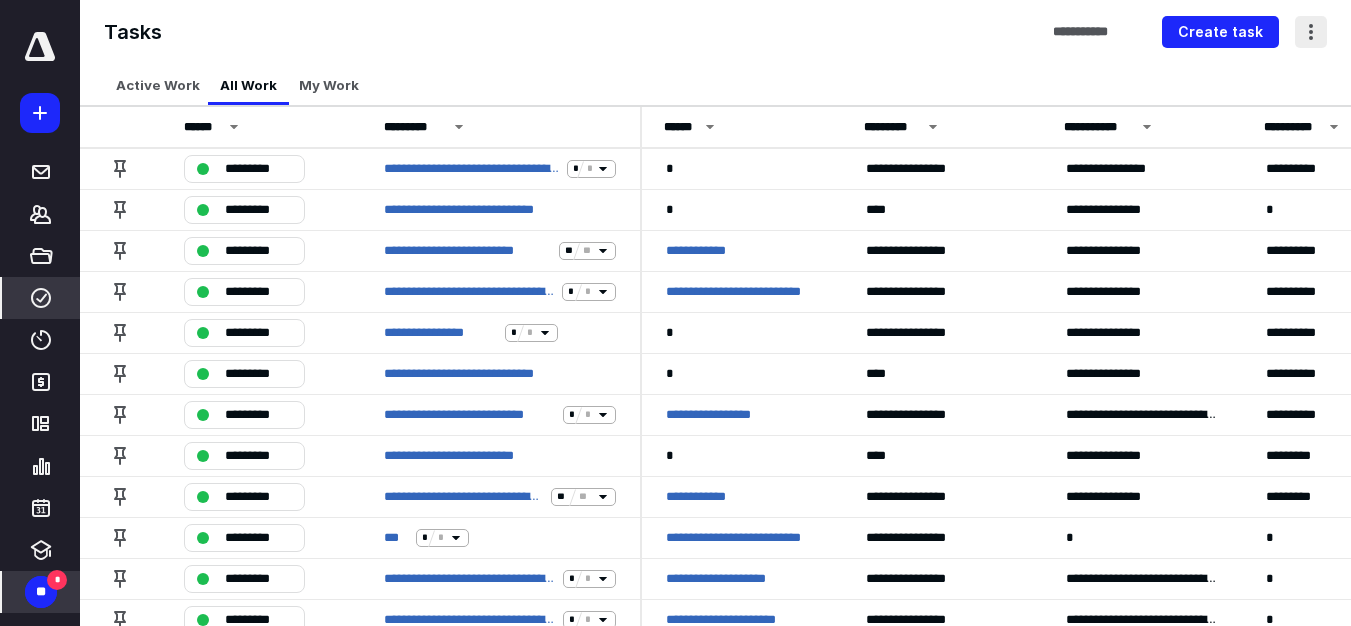 click at bounding box center [1311, 32] 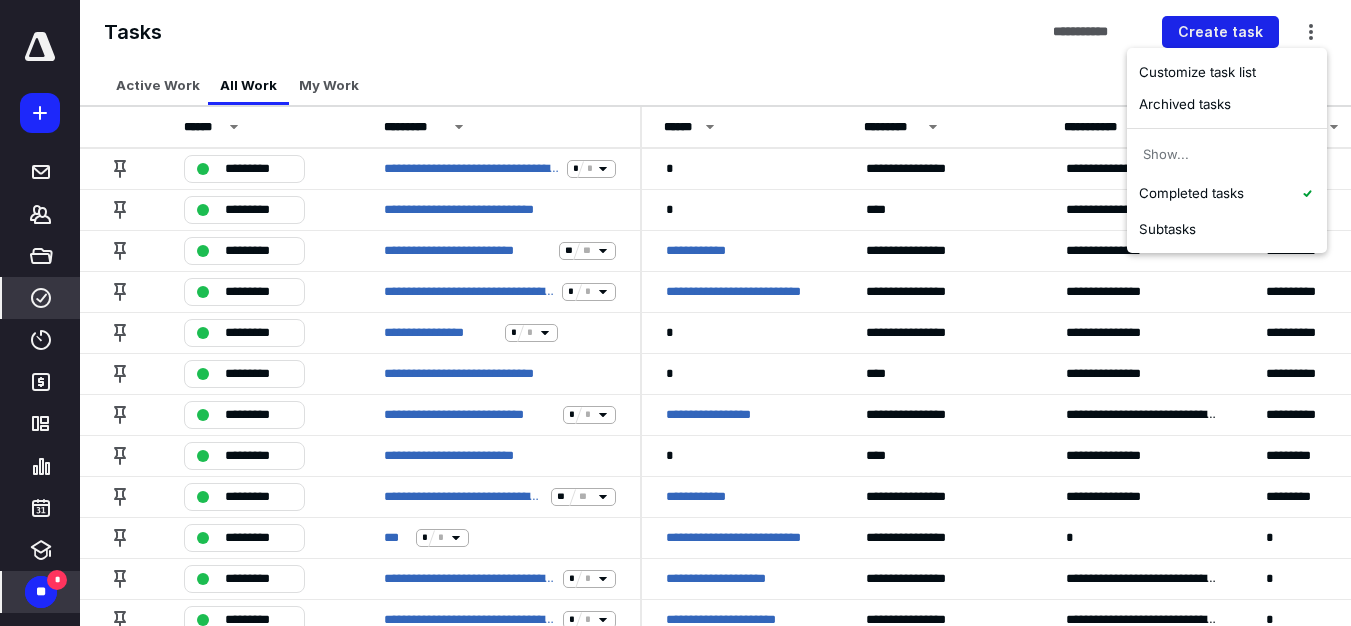click on "Create task" at bounding box center [1220, 32] 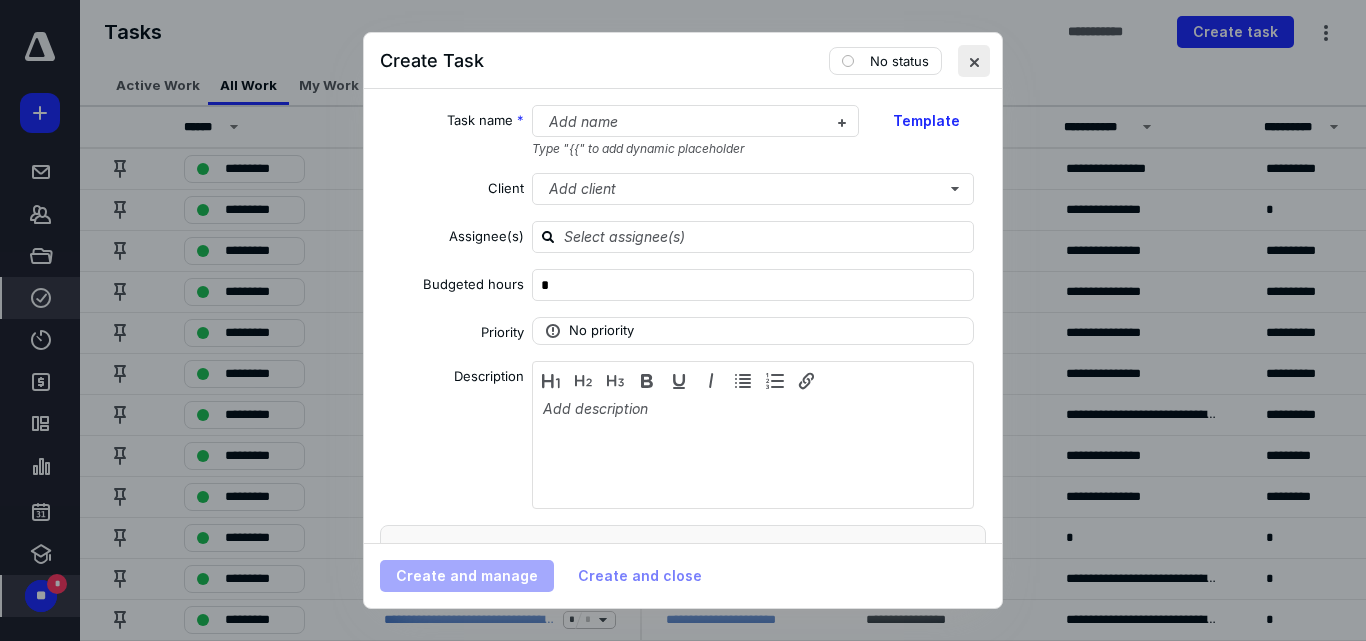 click at bounding box center (974, 61) 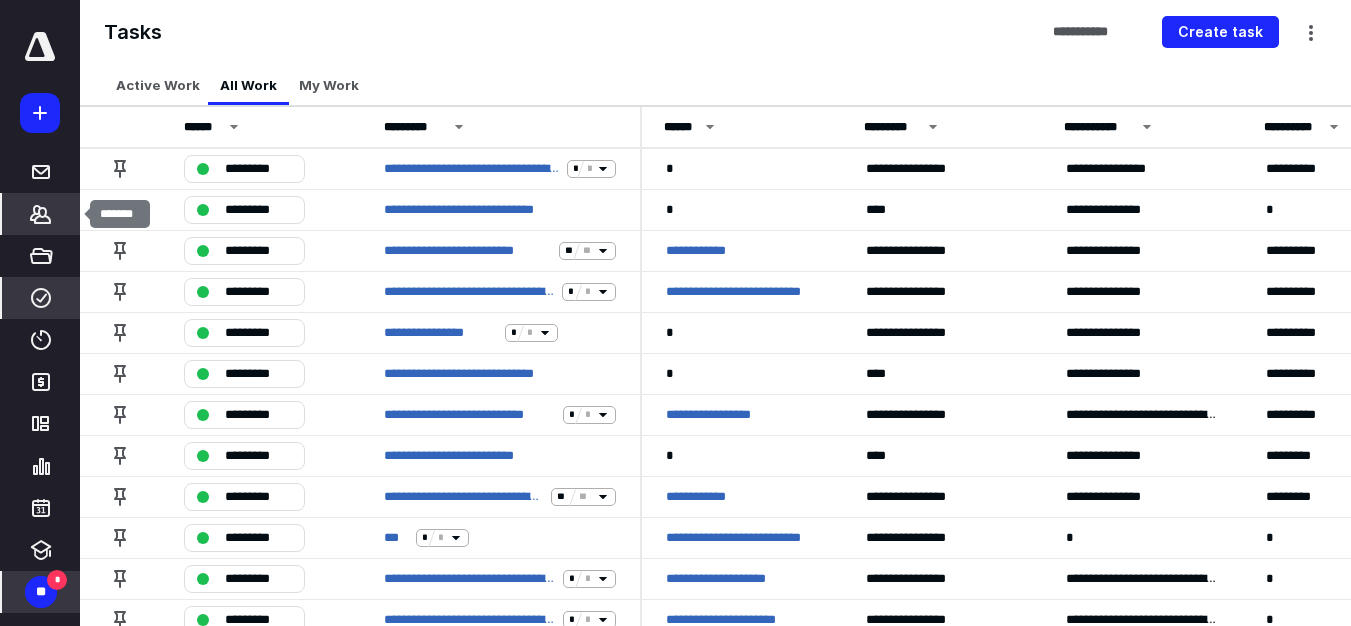 click 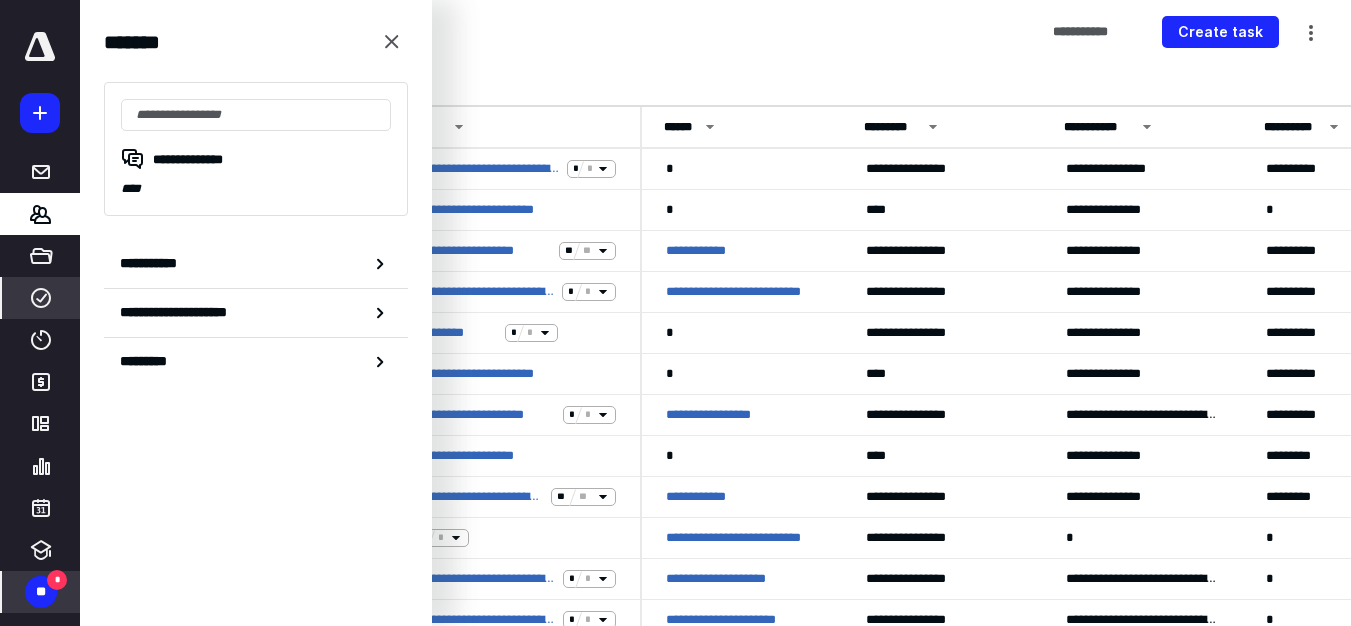 click on "Active Work All Work My Work" at bounding box center [715, 85] 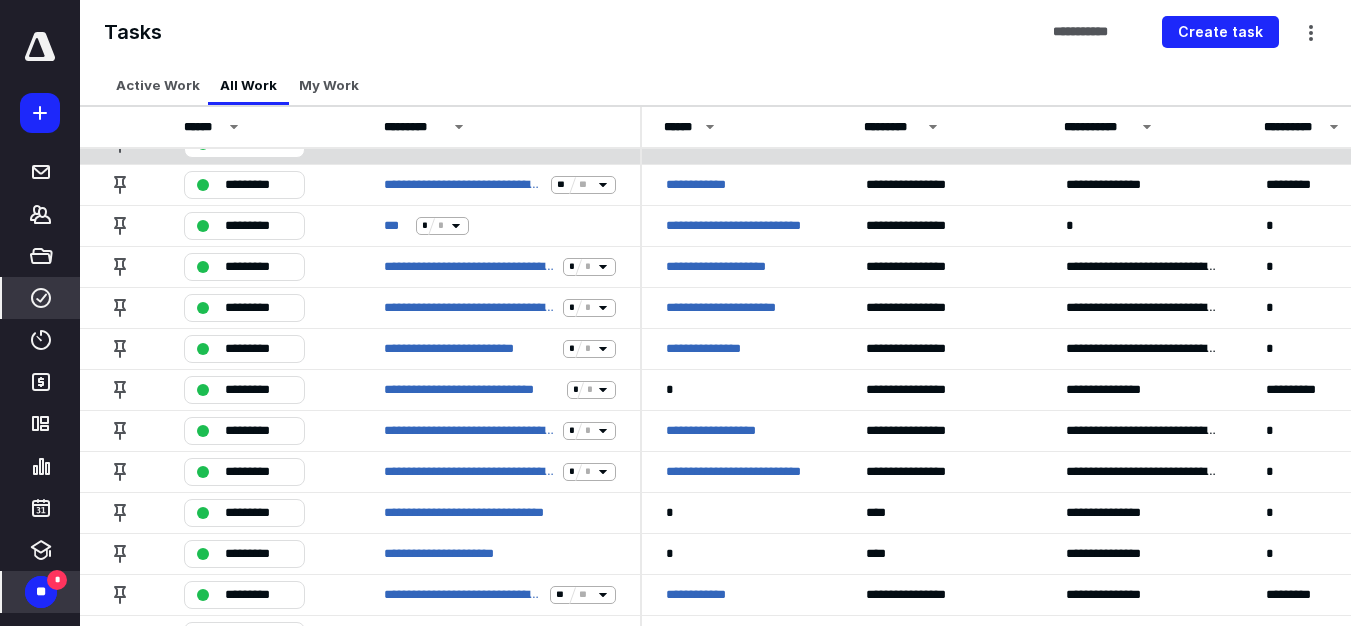 scroll, scrollTop: 0, scrollLeft: 0, axis: both 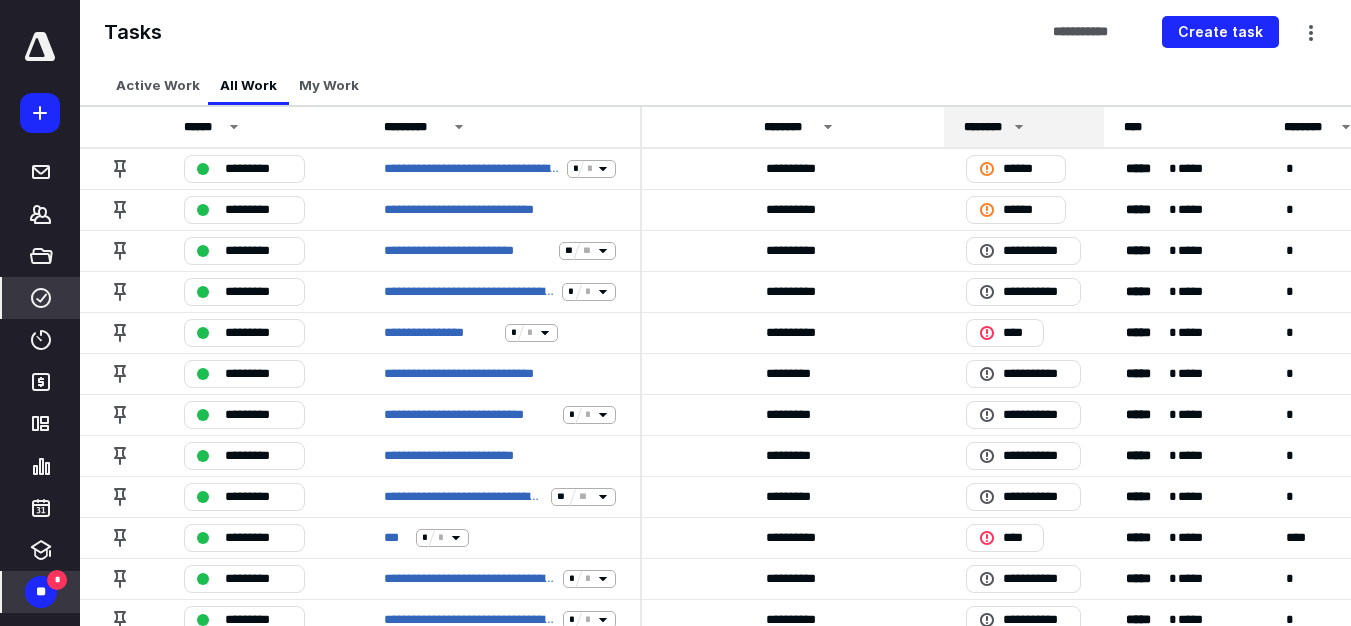 click 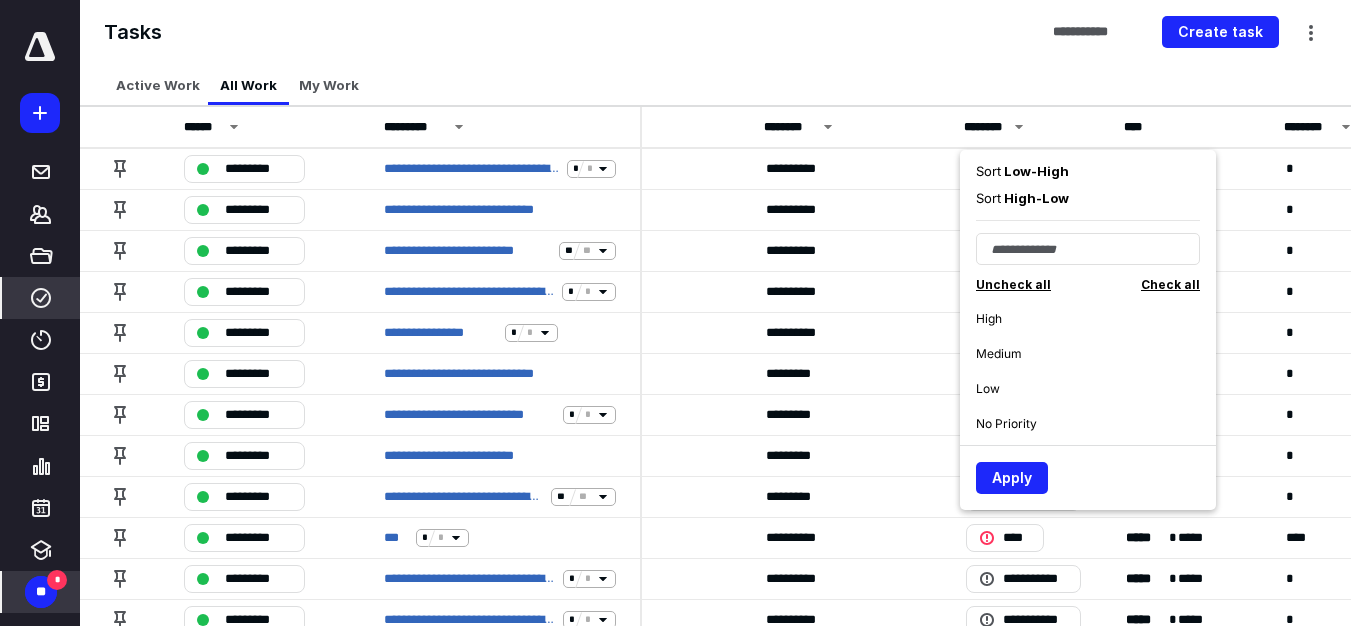 click on "High  -  Low" at bounding box center [1035, 198] 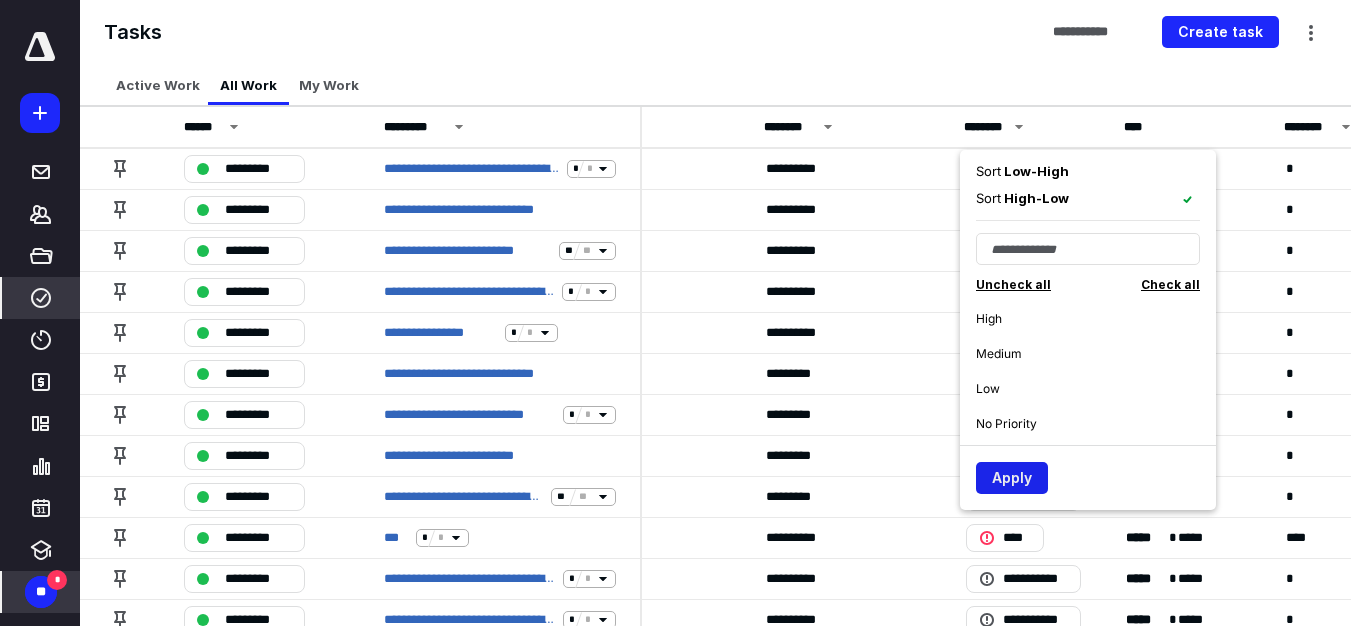 click on "Apply" at bounding box center (1012, 478) 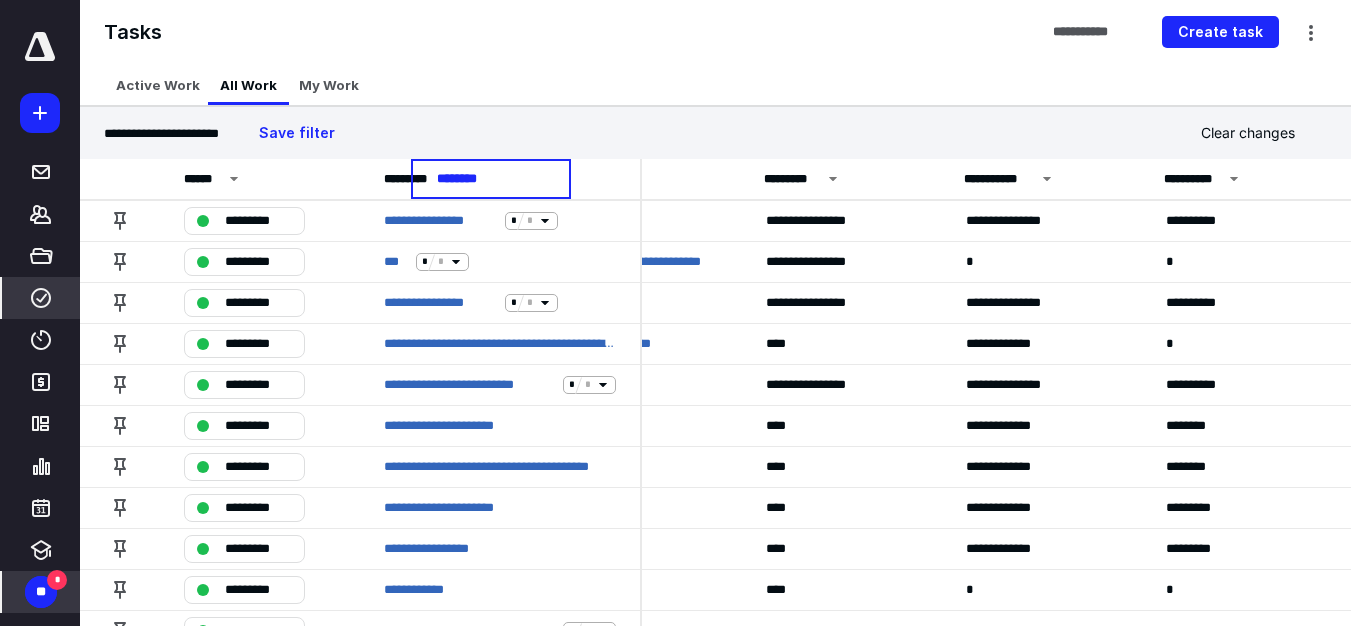 scroll, scrollTop: 0, scrollLeft: 0, axis: both 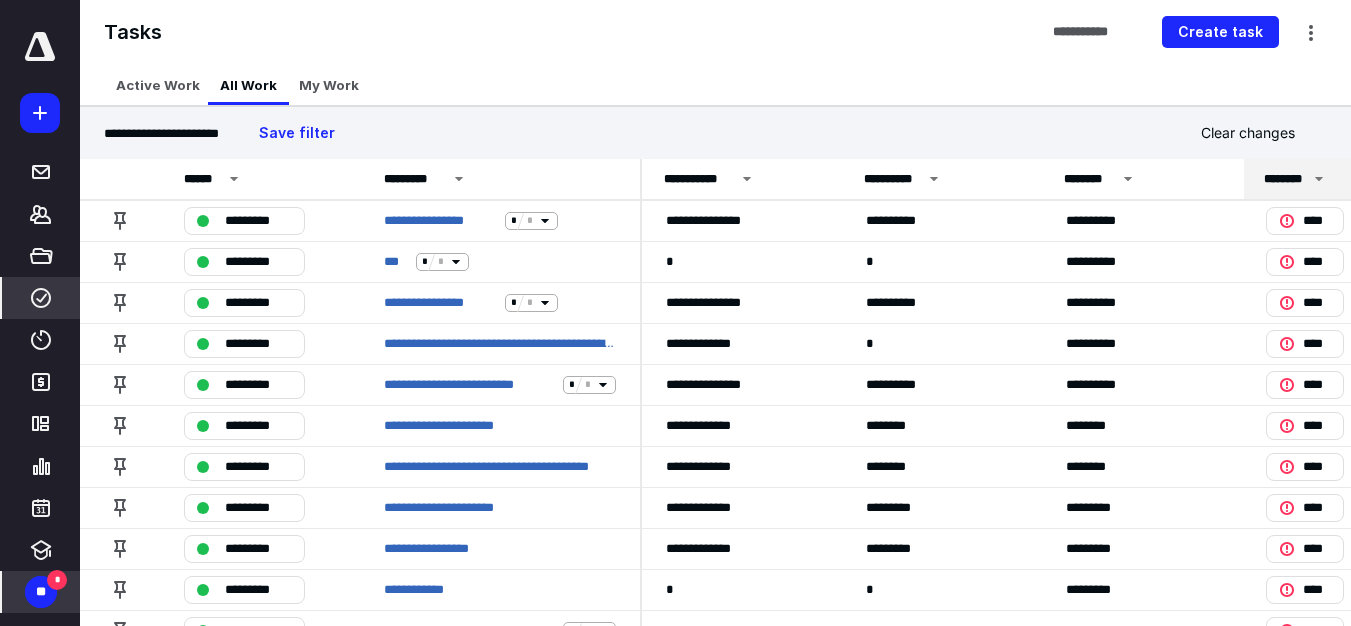 click on "********" at bounding box center [1309, 179] 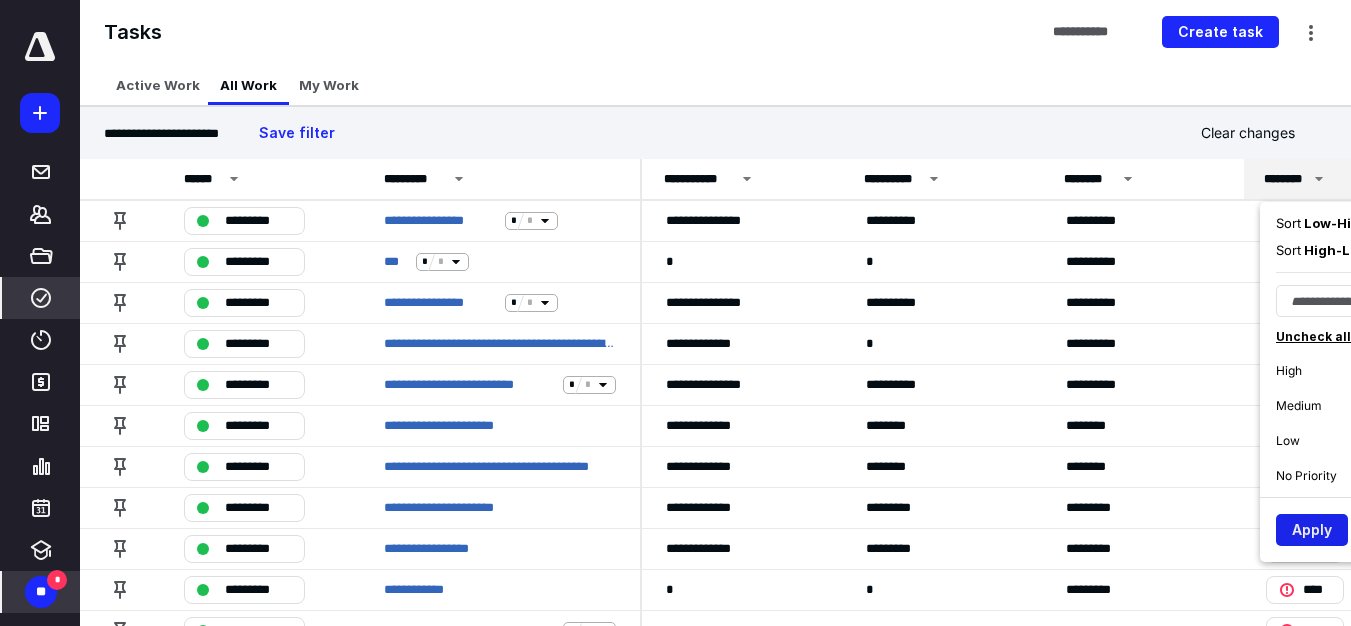 click on "Apply" at bounding box center [1312, 530] 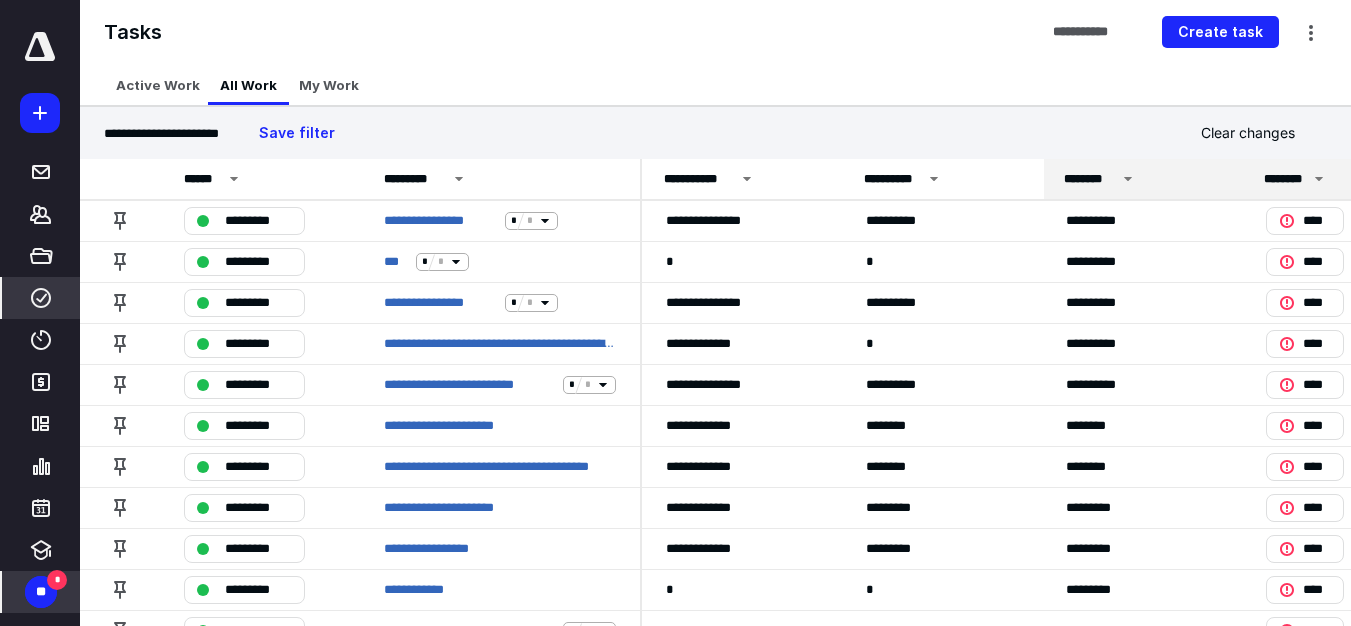 click on "********" at bounding box center [1144, 179] 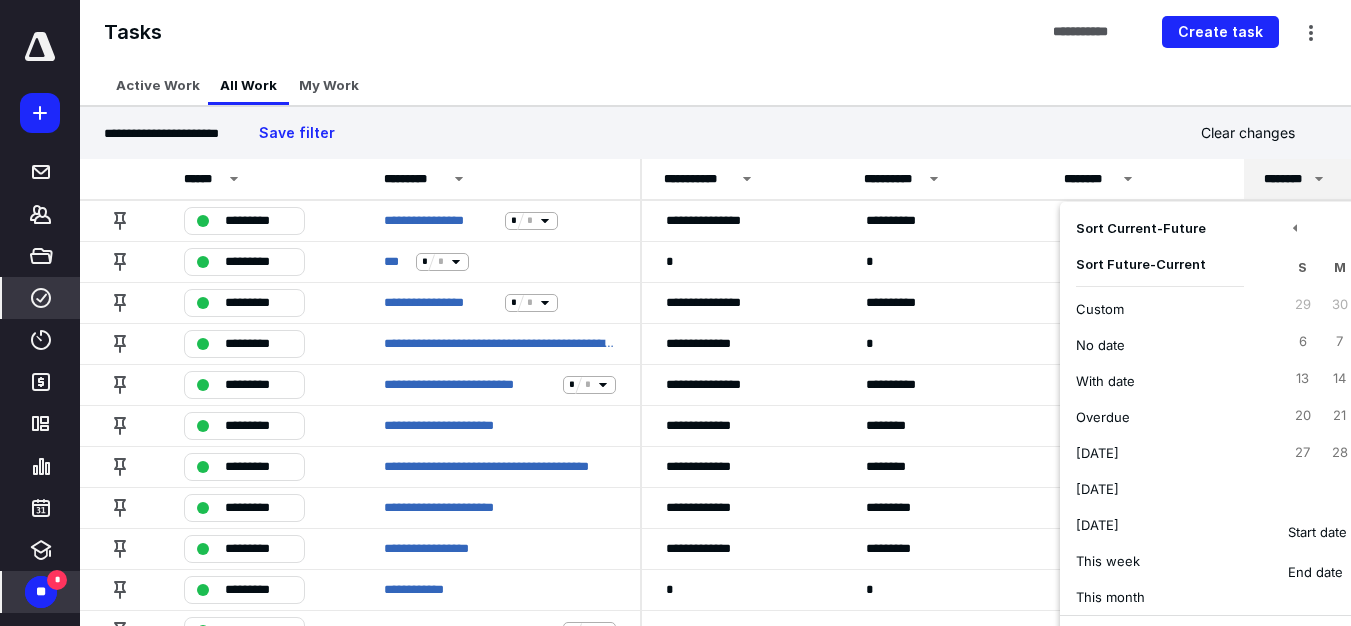 click on "Active Work All Work My Work" at bounding box center (715, 85) 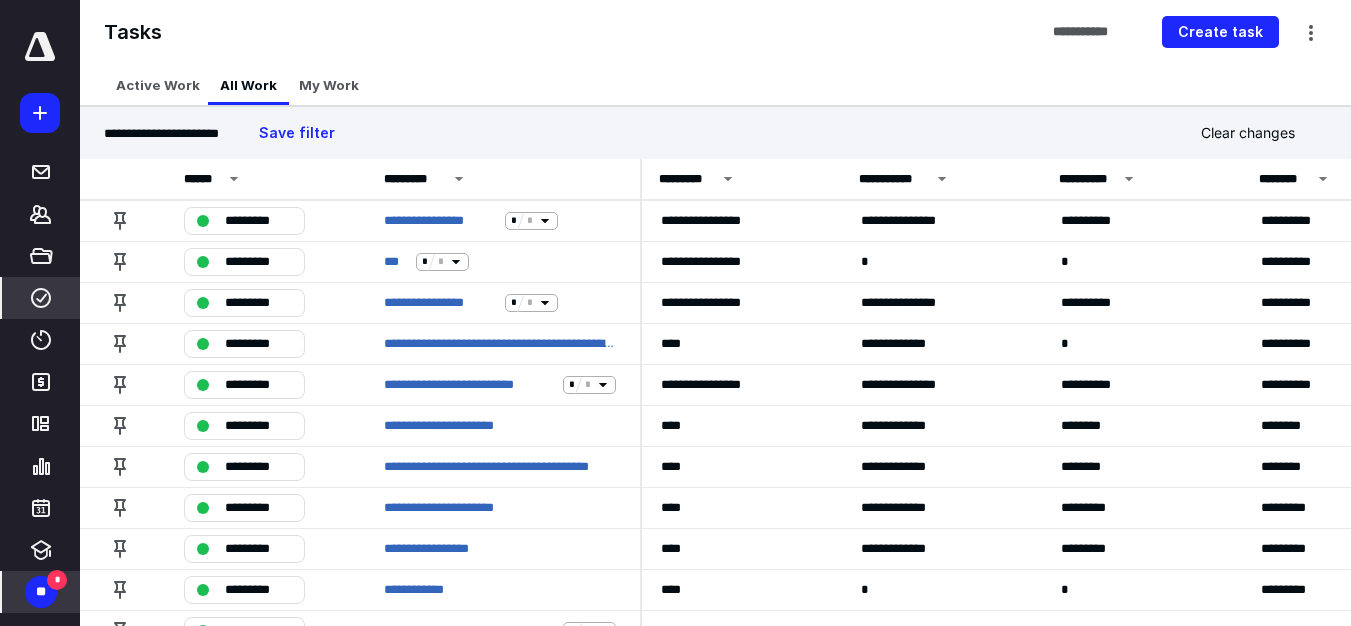 scroll, scrollTop: 0, scrollLeft: 0, axis: both 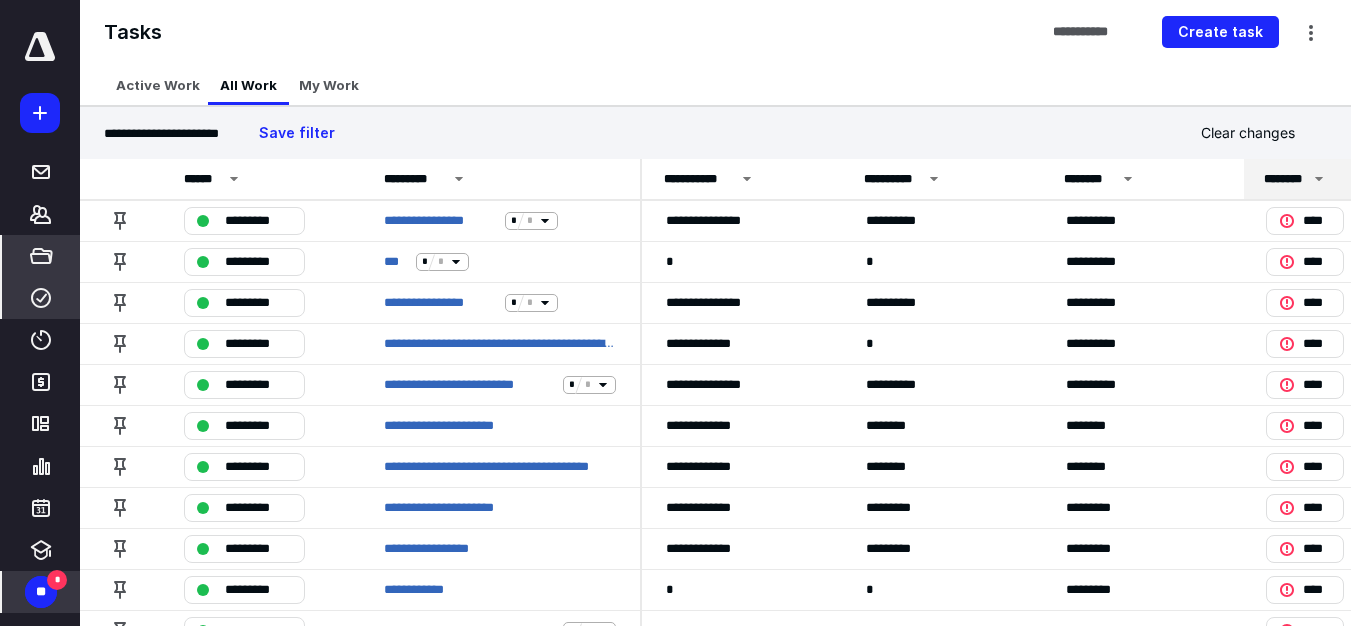 click on "*****" at bounding box center [41, 256] 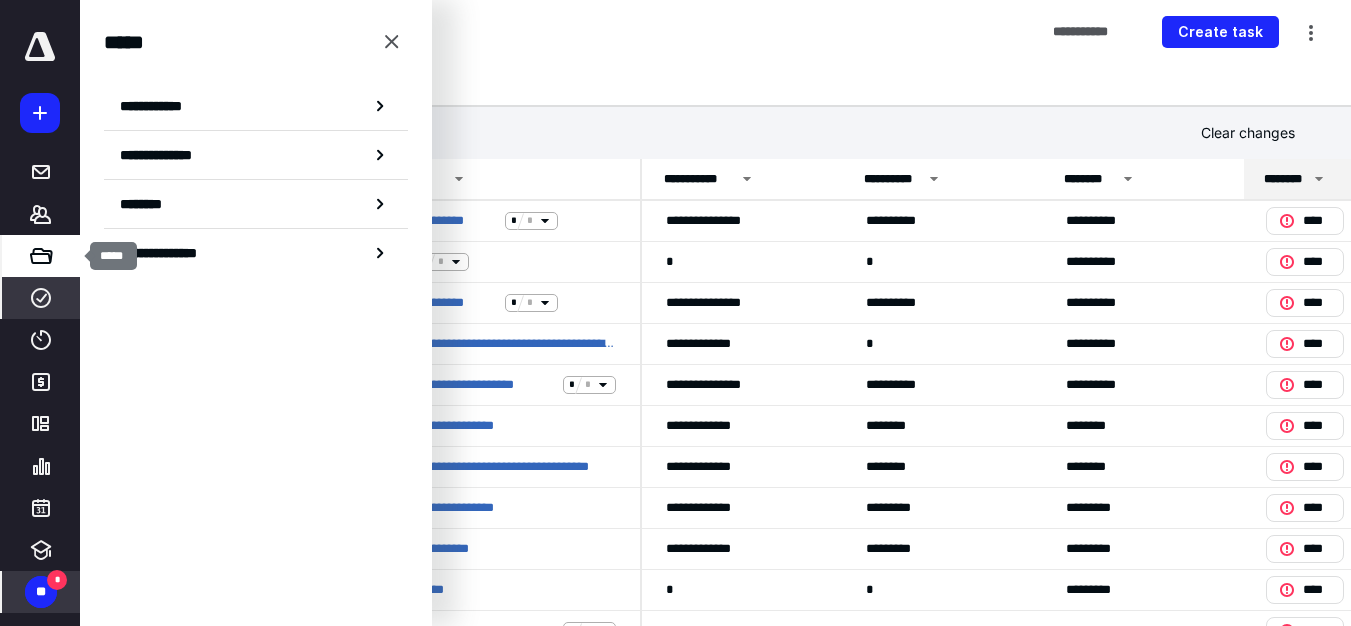 click 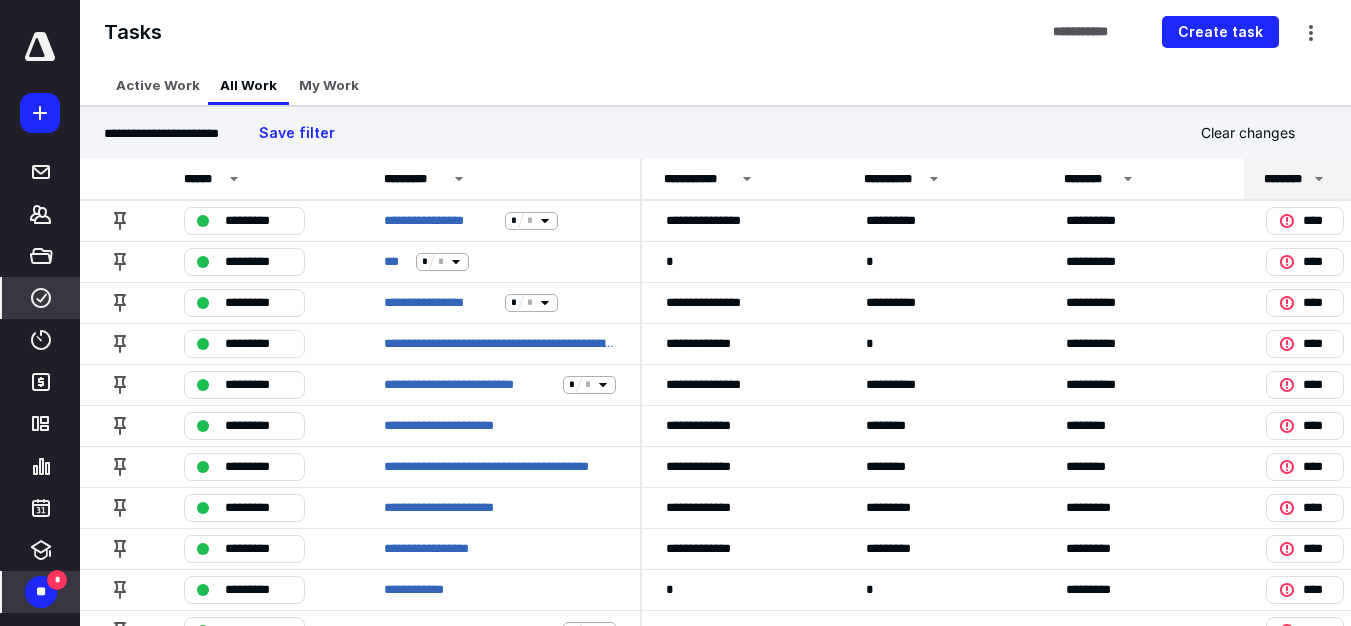 click 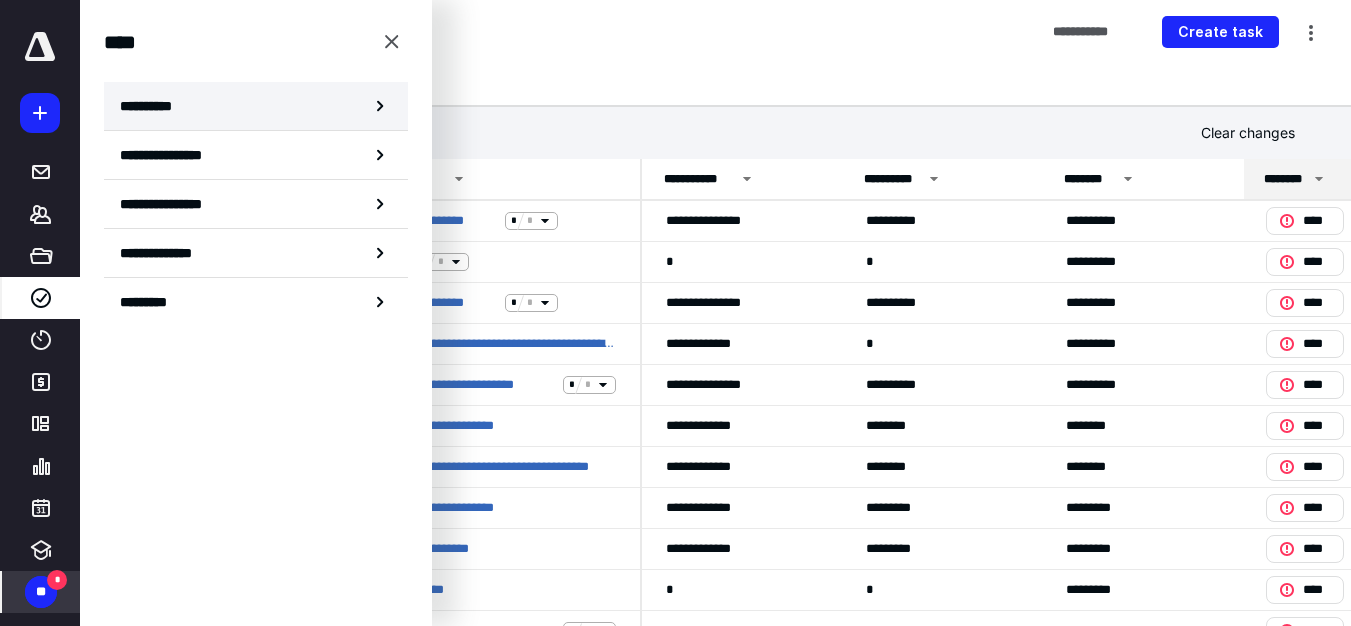 click 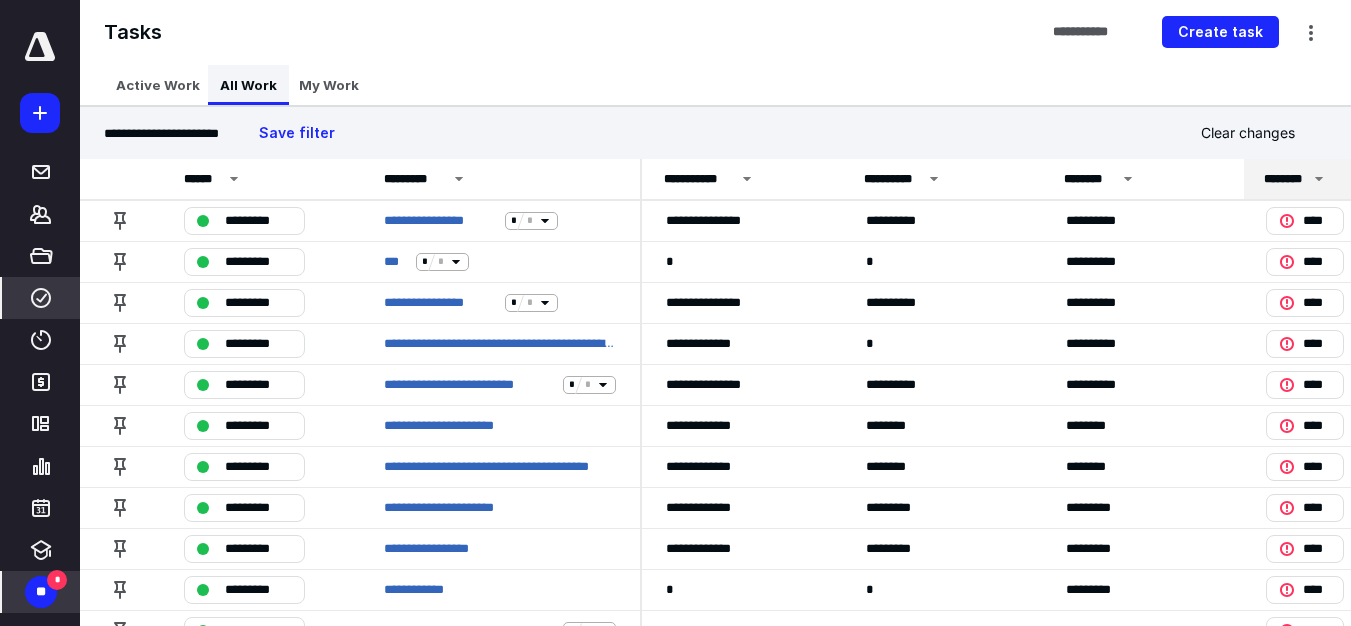 click on "All Work" at bounding box center (248, 85) 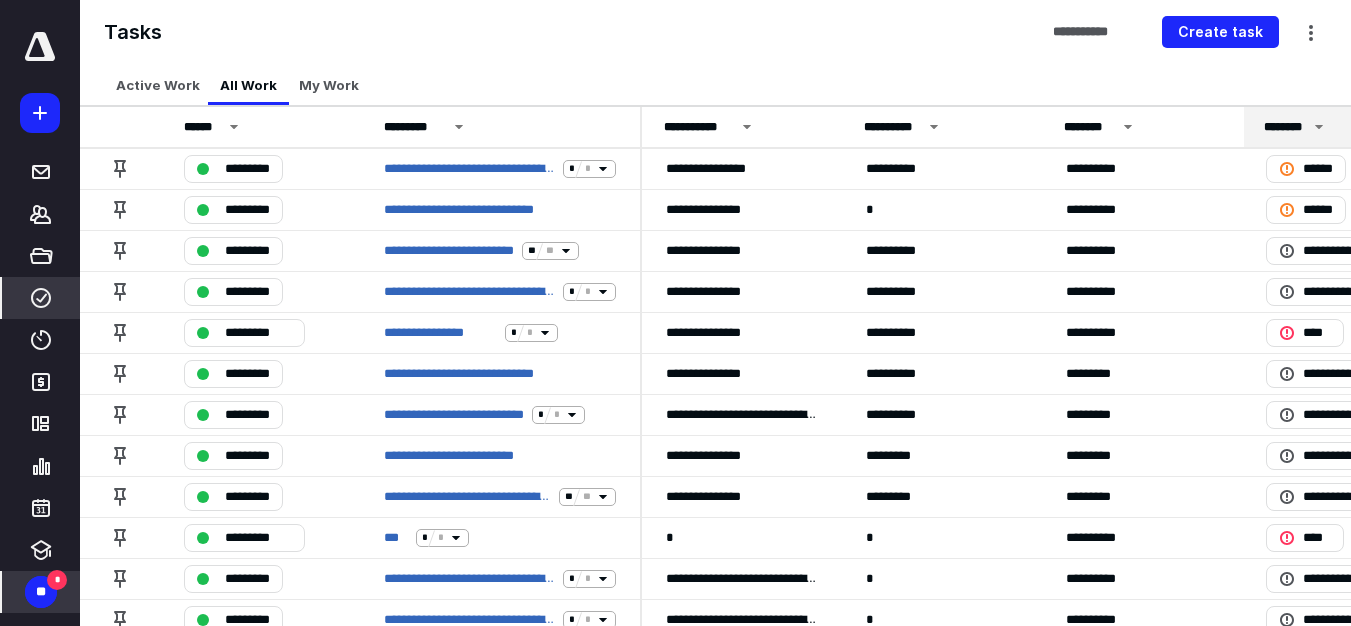 click on "**********" at bounding box center [715, 32] 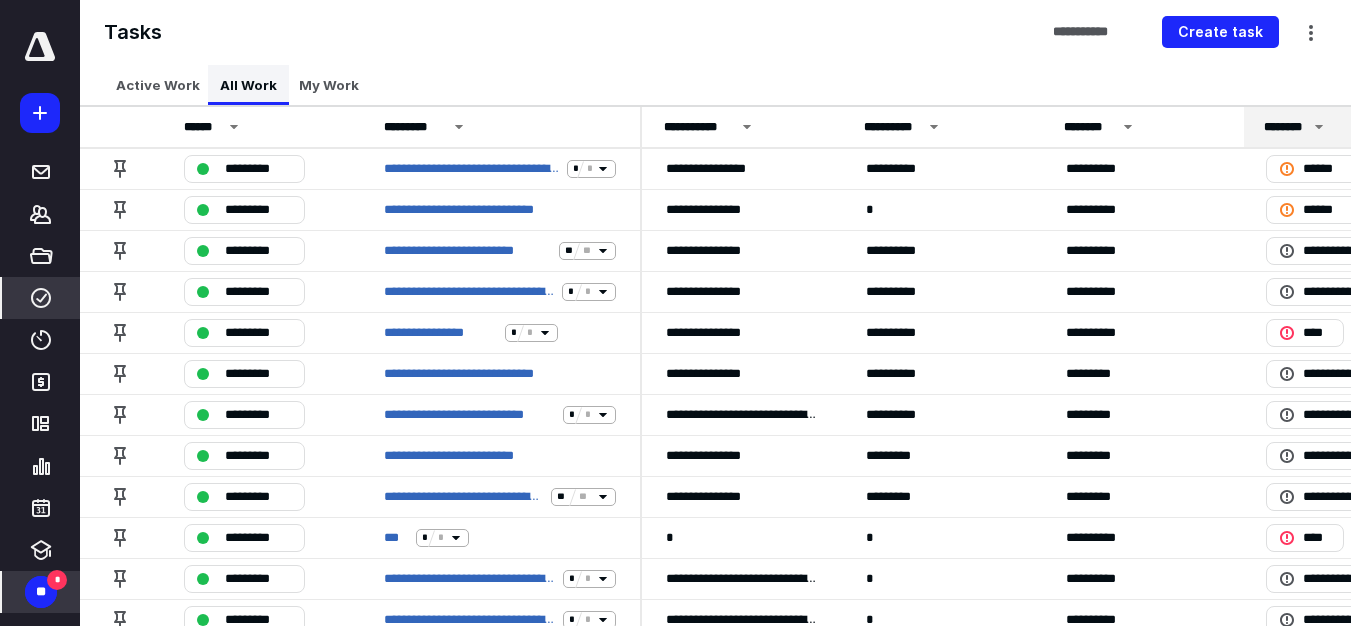 click on "All Work" at bounding box center [248, 85] 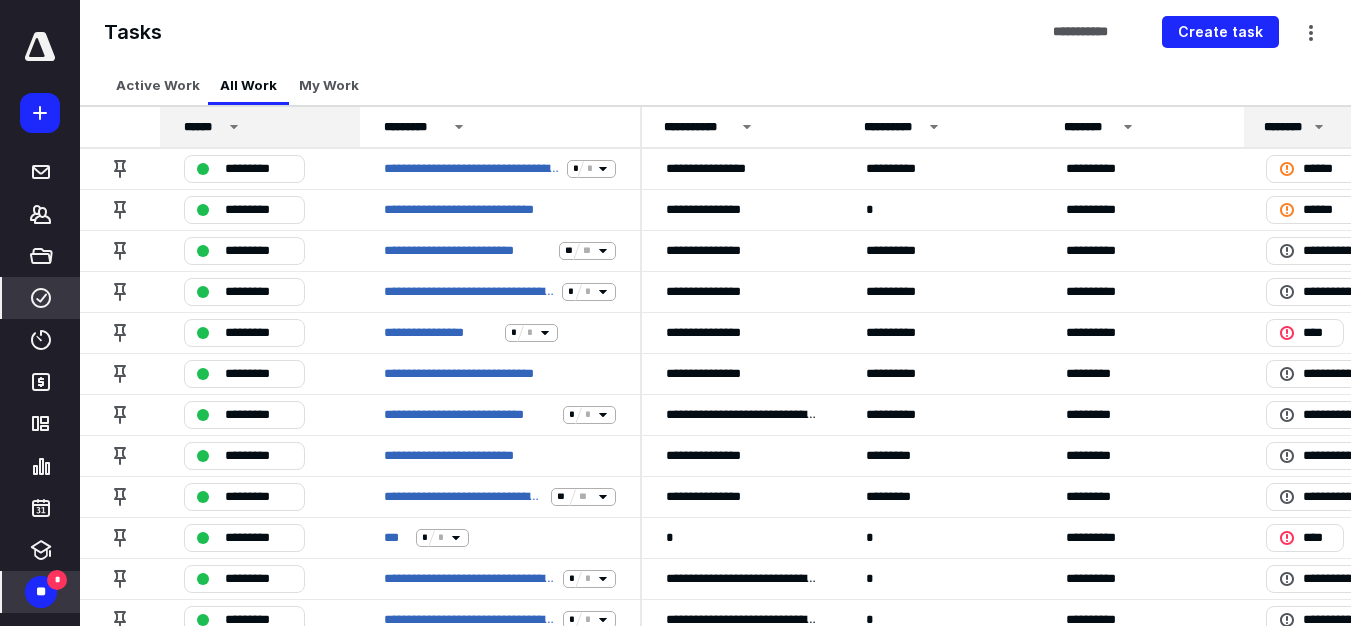 click 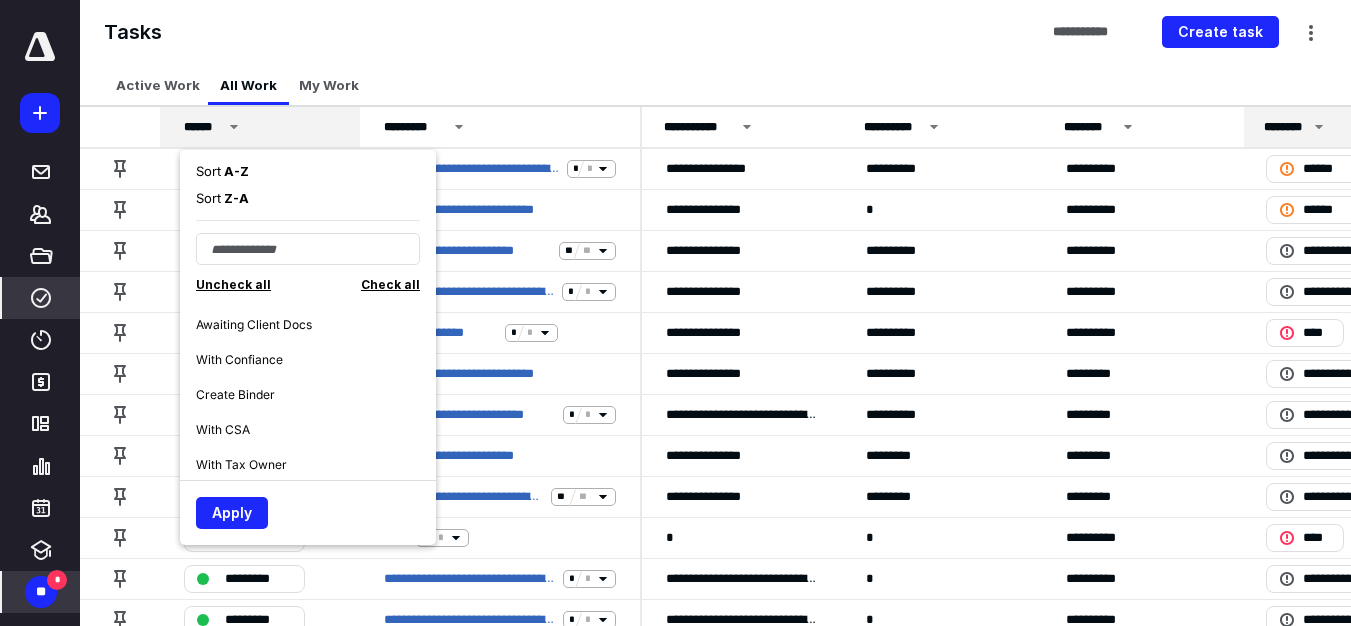 scroll, scrollTop: 700, scrollLeft: 0, axis: vertical 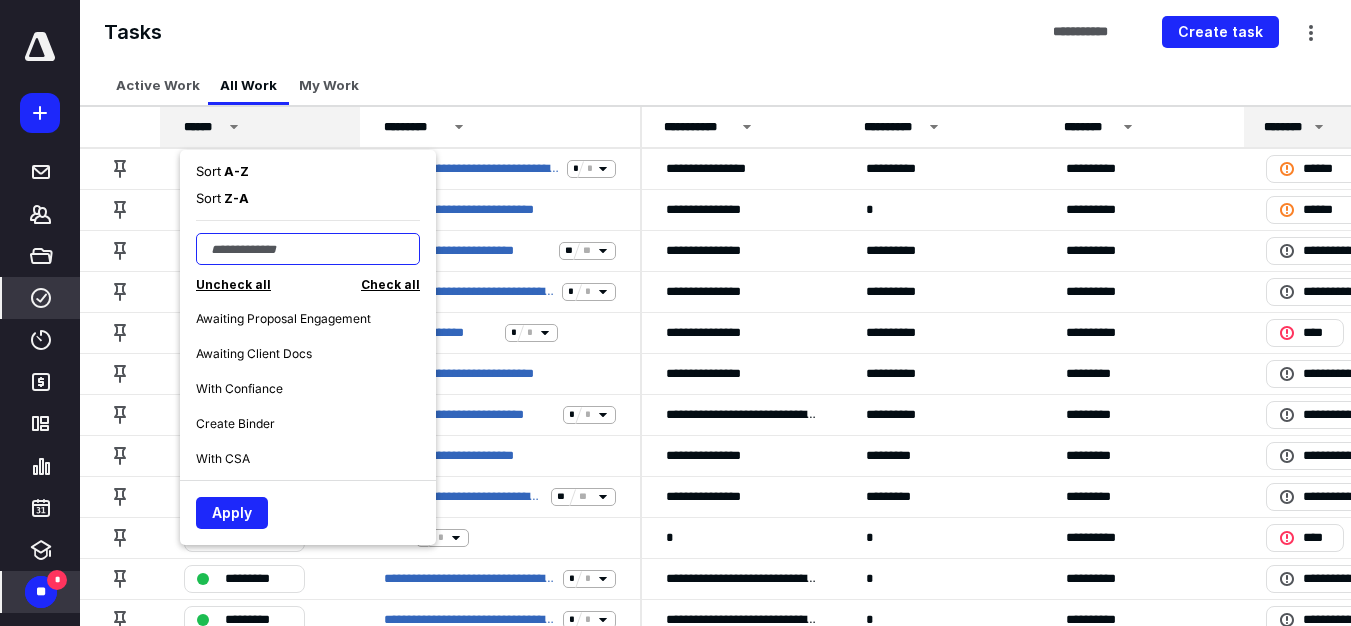 click at bounding box center [308, 249] 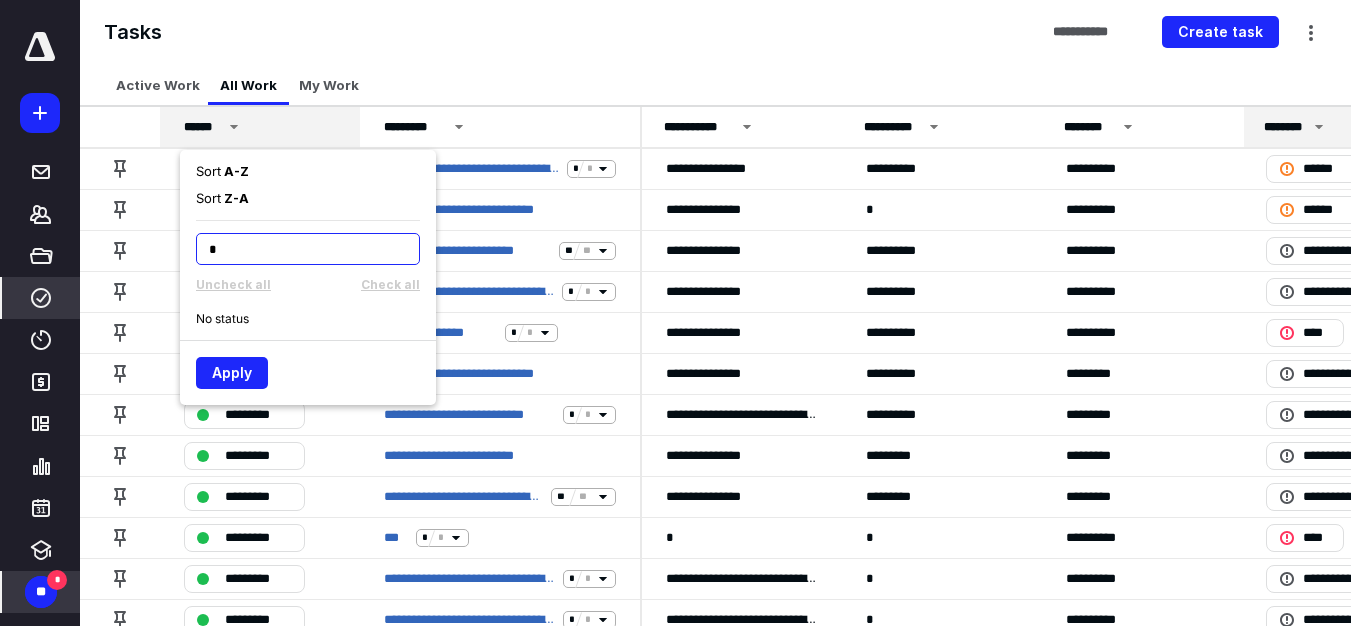 scroll, scrollTop: 0, scrollLeft: 0, axis: both 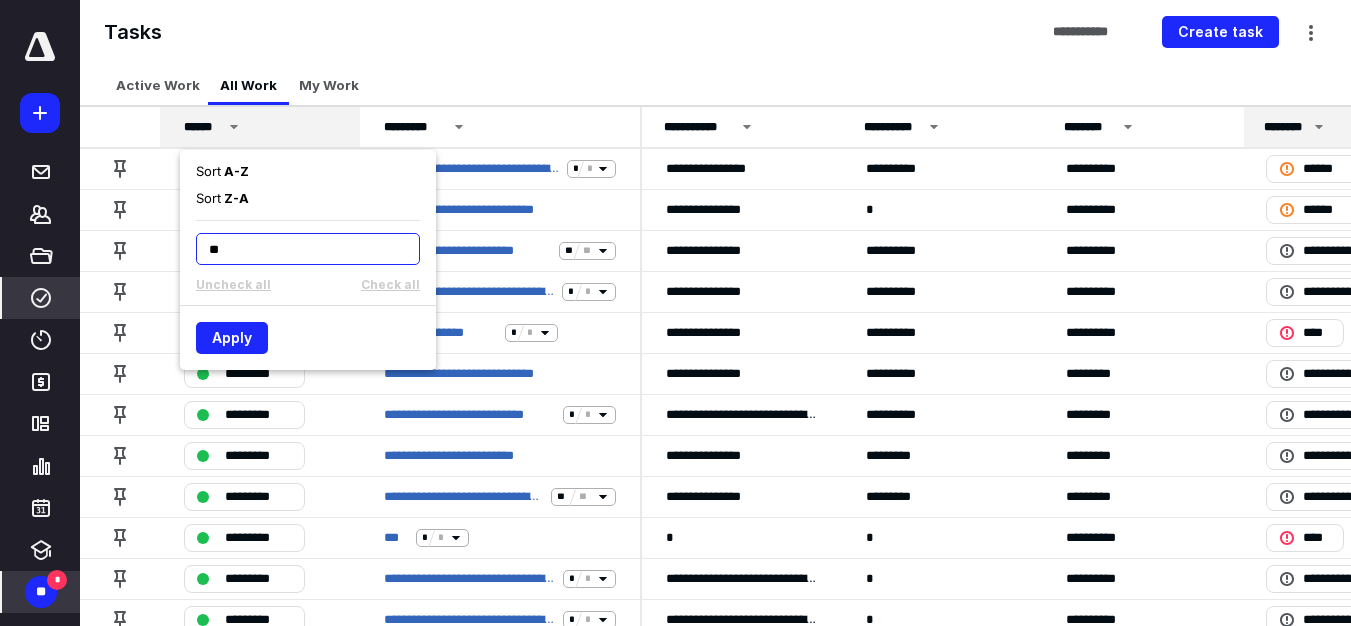 type on "*" 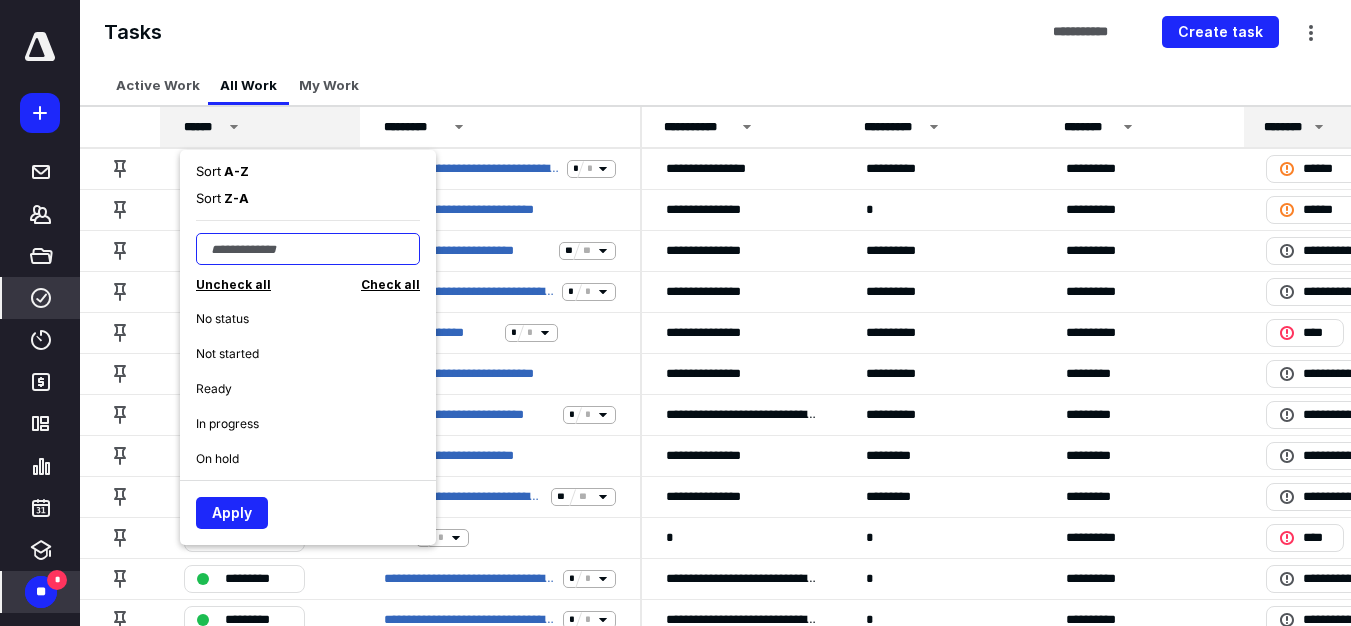 type on "*" 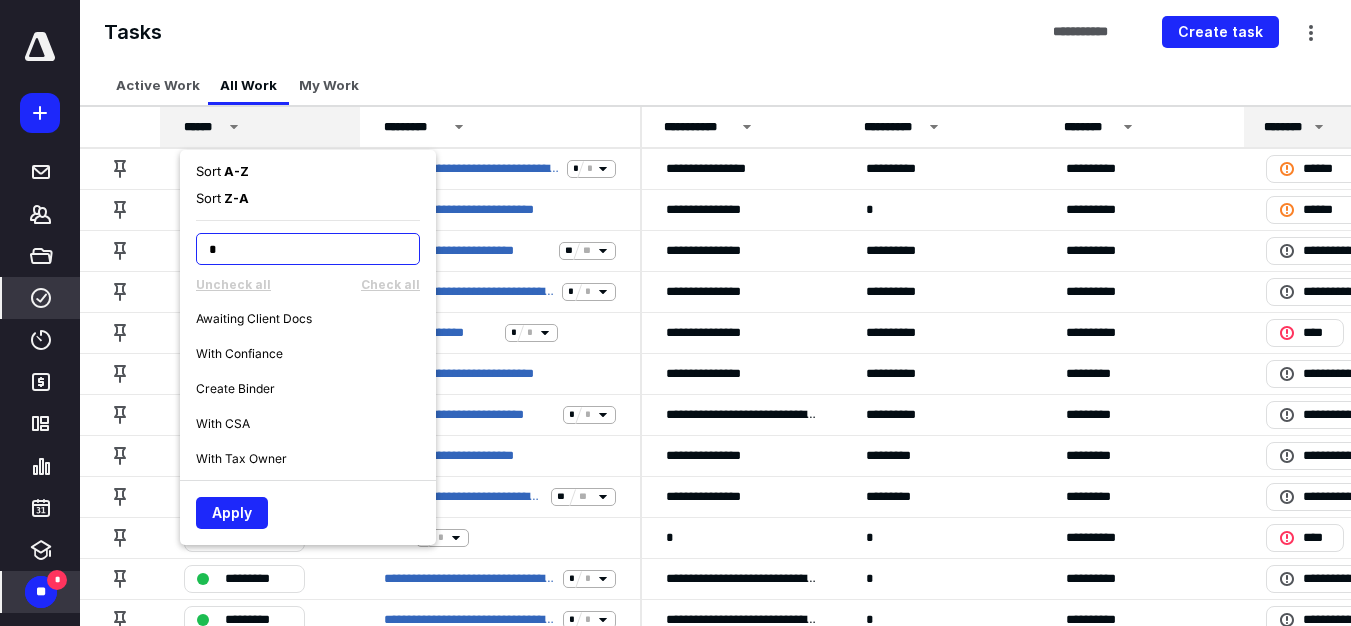 scroll, scrollTop: 455, scrollLeft: 0, axis: vertical 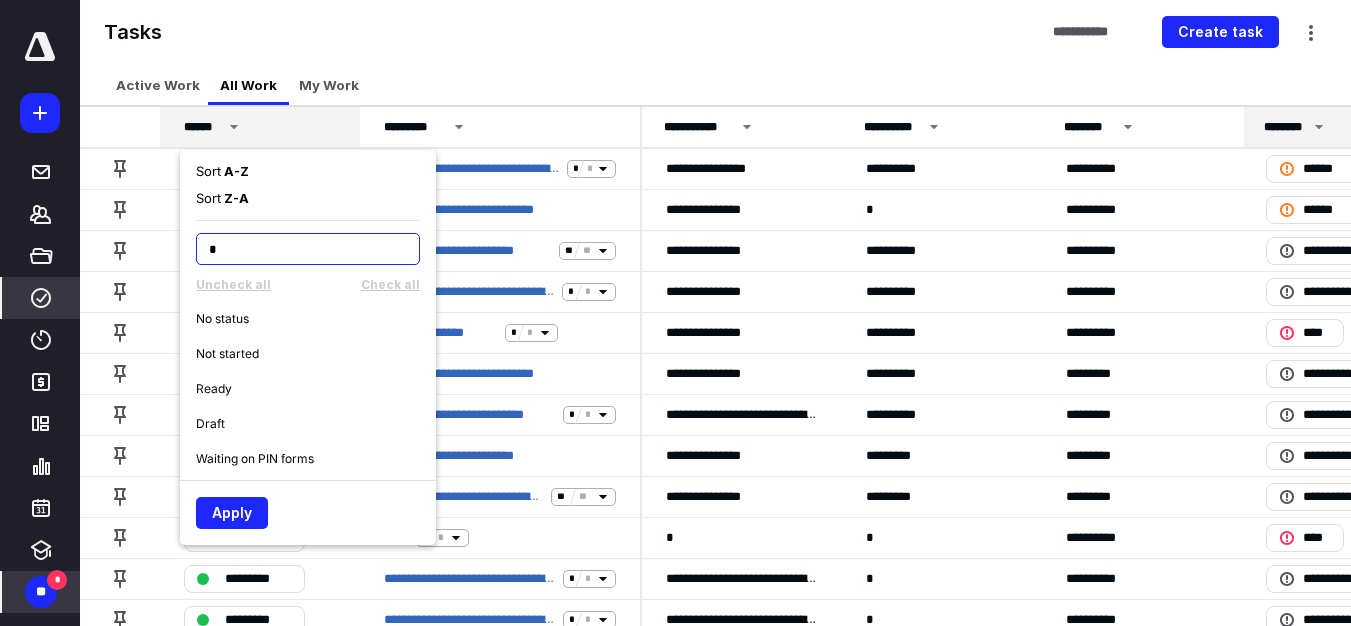click on "*" at bounding box center (308, 249) 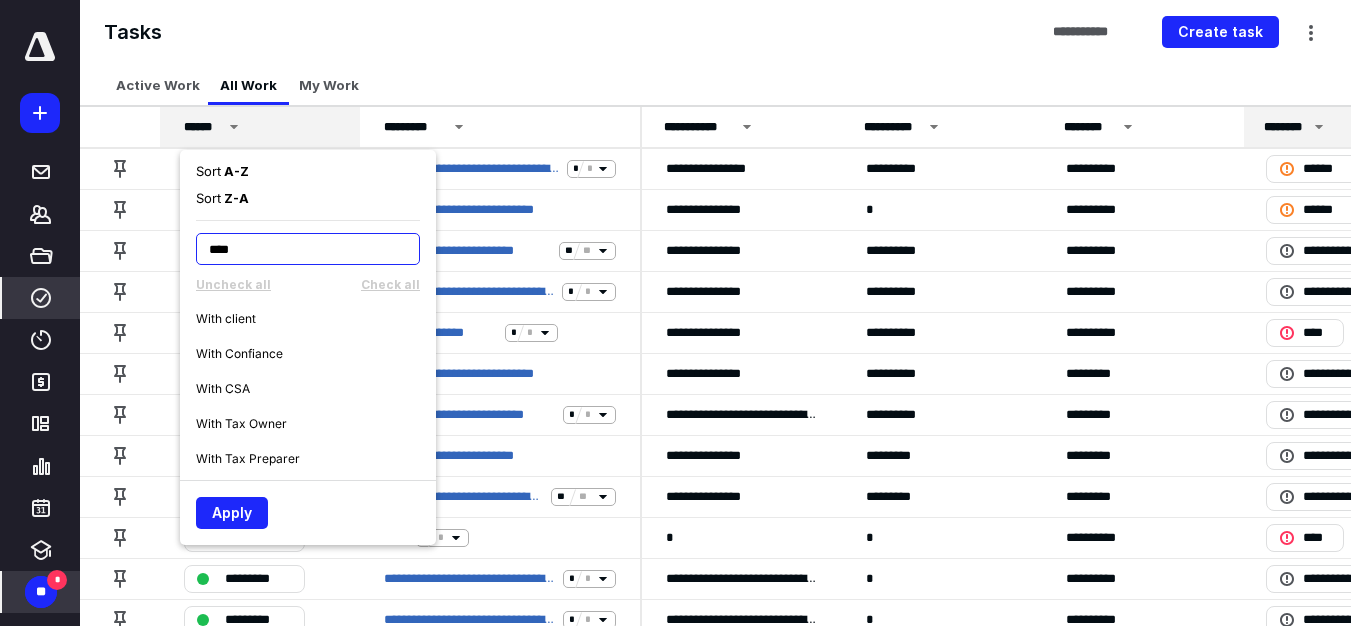 type on "****" 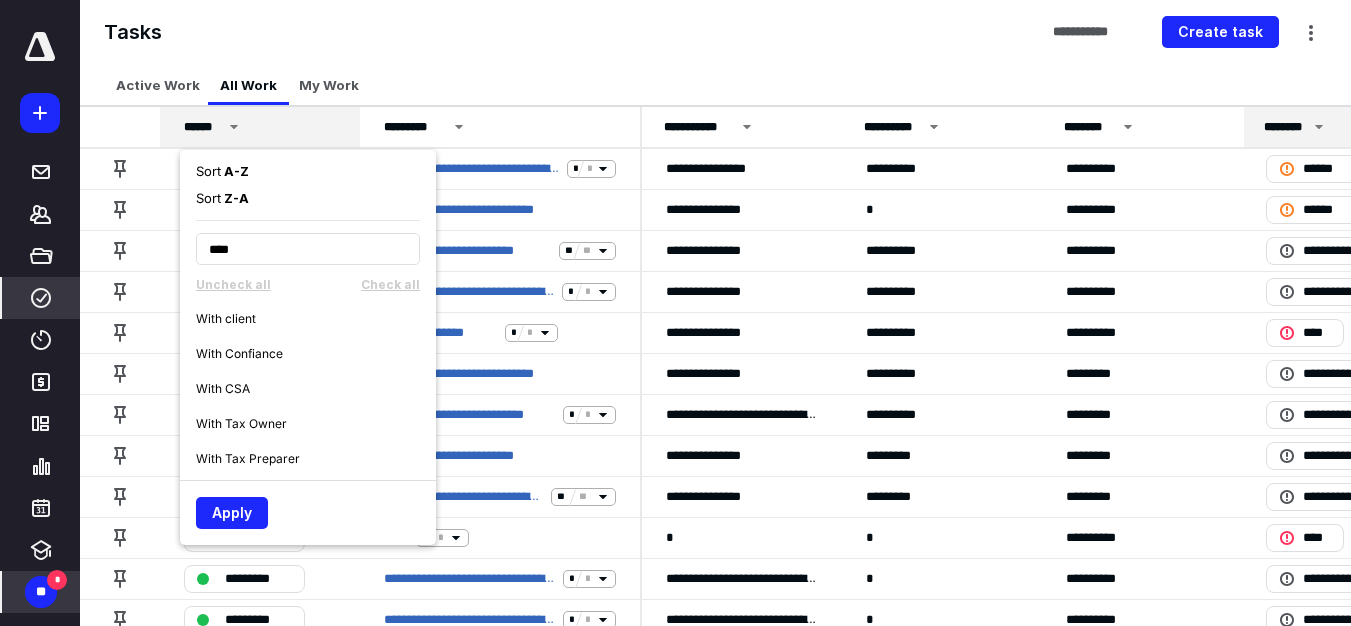 click on "With Confiance" at bounding box center (316, 353) 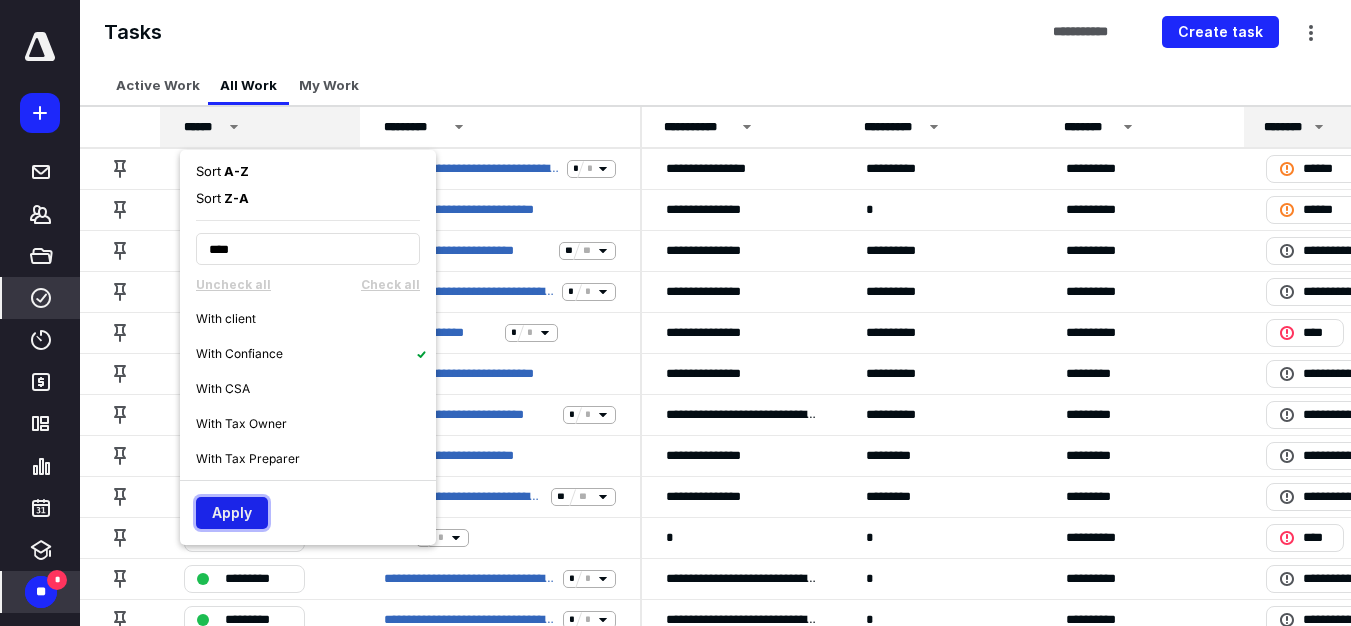 click on "Apply" at bounding box center [232, 513] 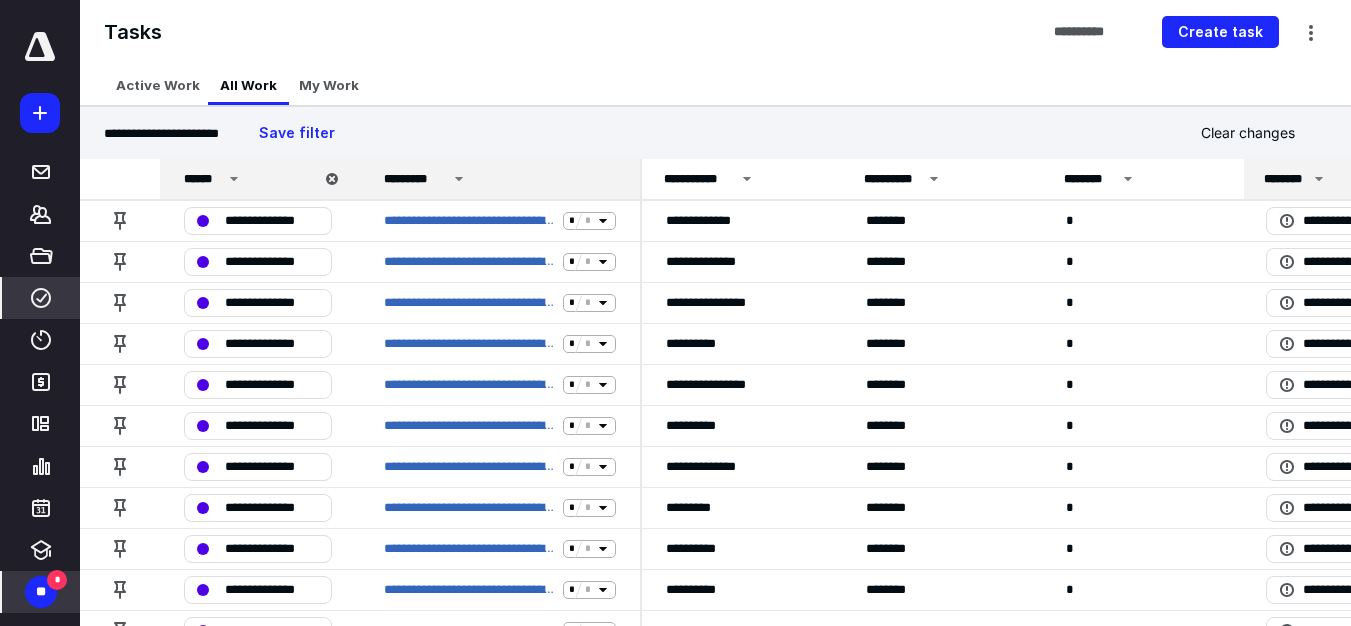 click 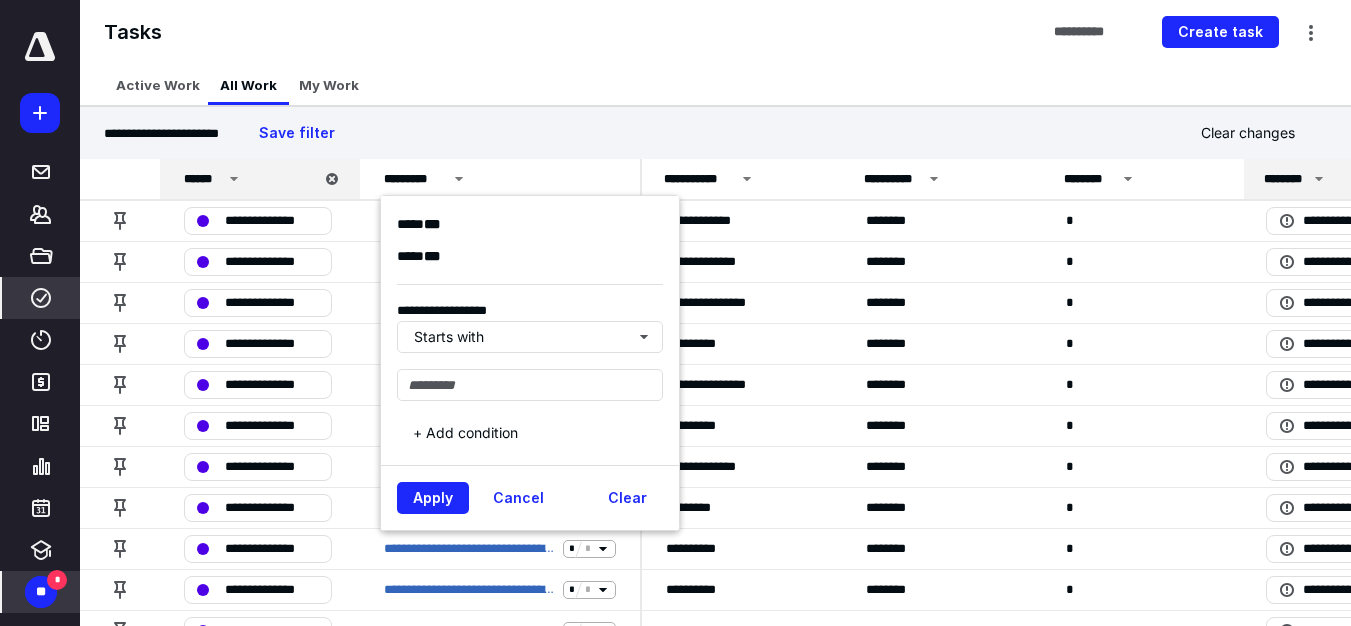click on "Active Work All Work My Work" at bounding box center [715, 85] 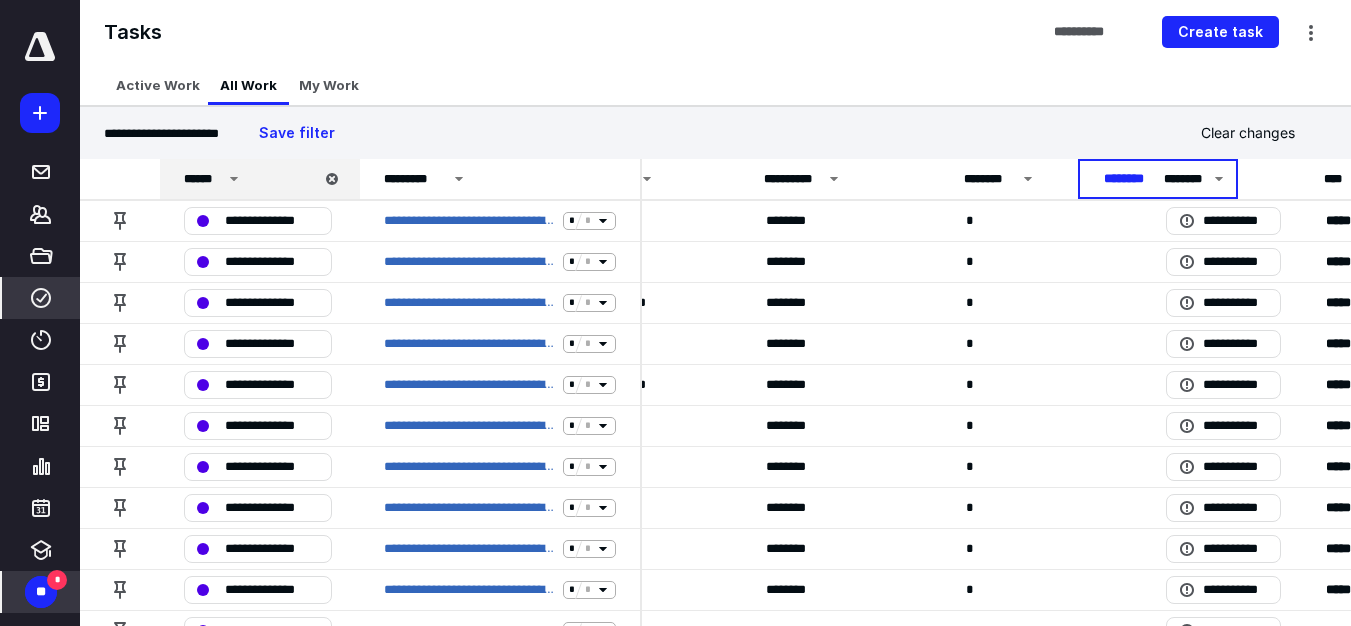 scroll, scrollTop: 0, scrollLeft: 530, axis: horizontal 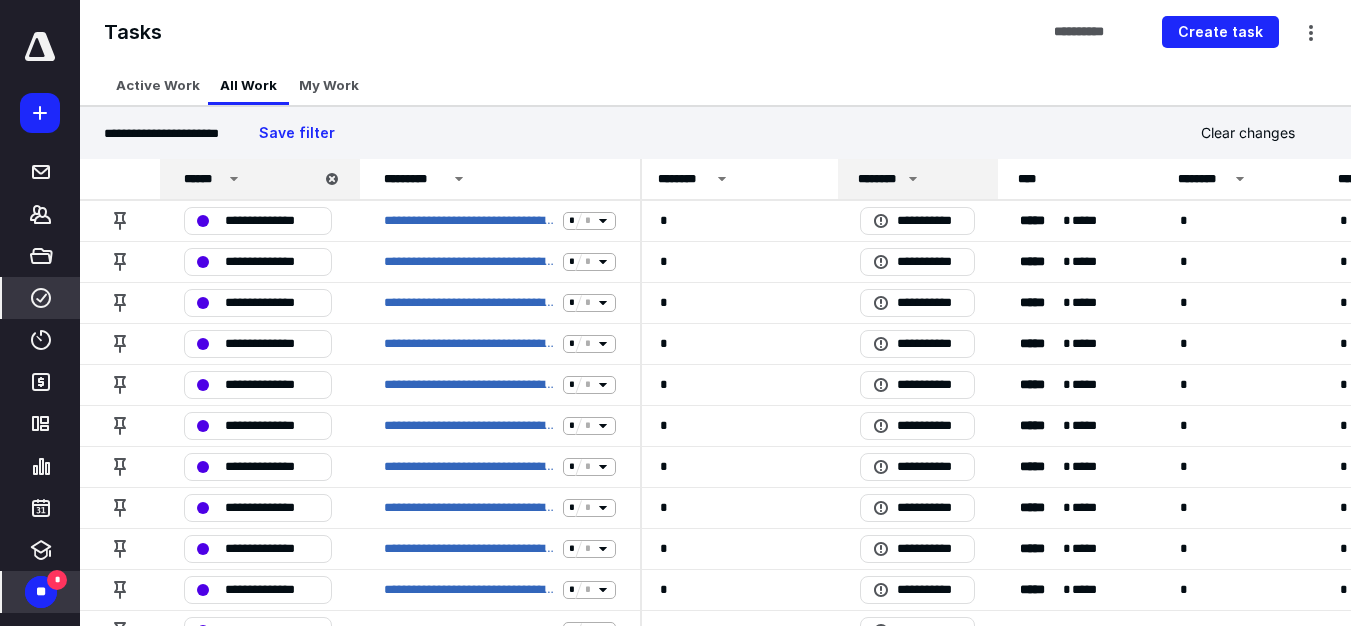 click 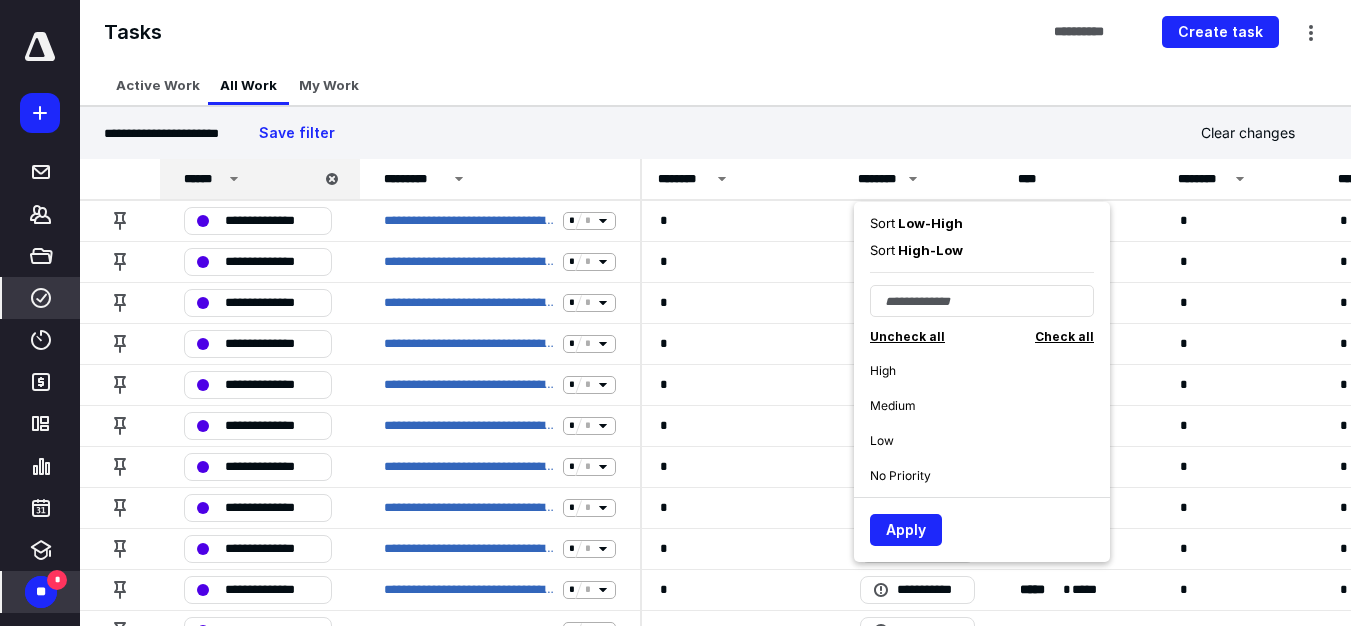 click on "High  -  Low" at bounding box center [929, 250] 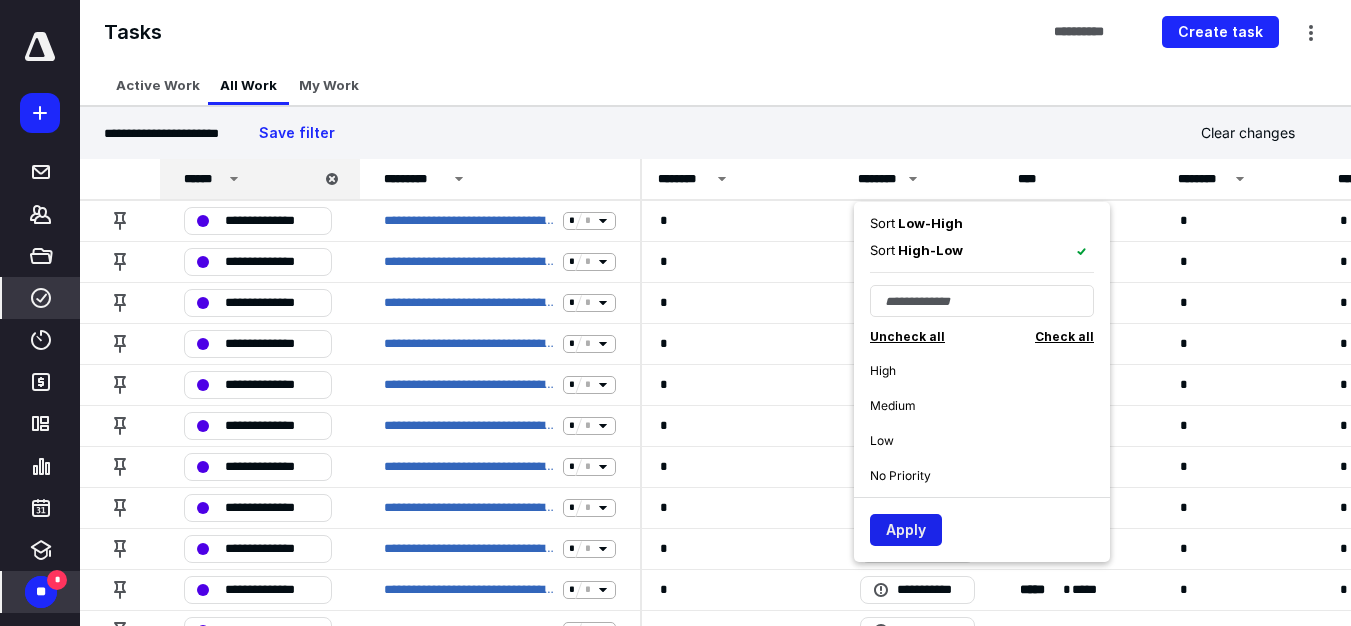 click on "Apply" at bounding box center (906, 530) 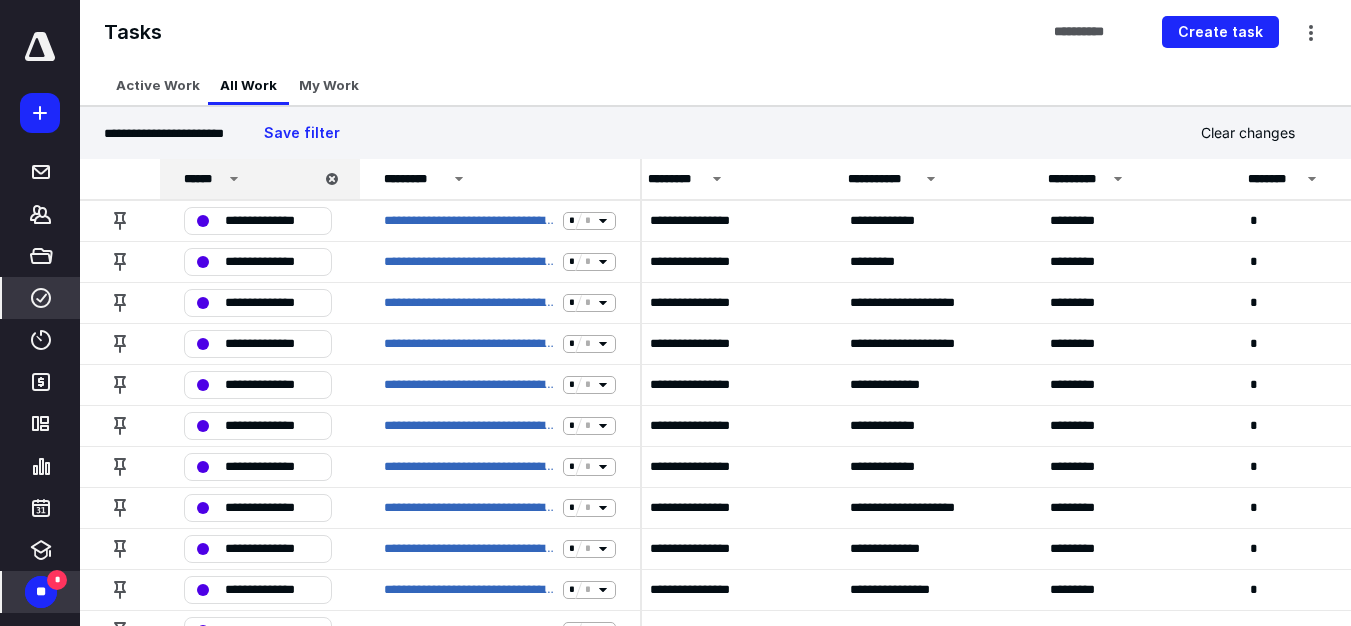 scroll, scrollTop: 0, scrollLeft: 806, axis: horizontal 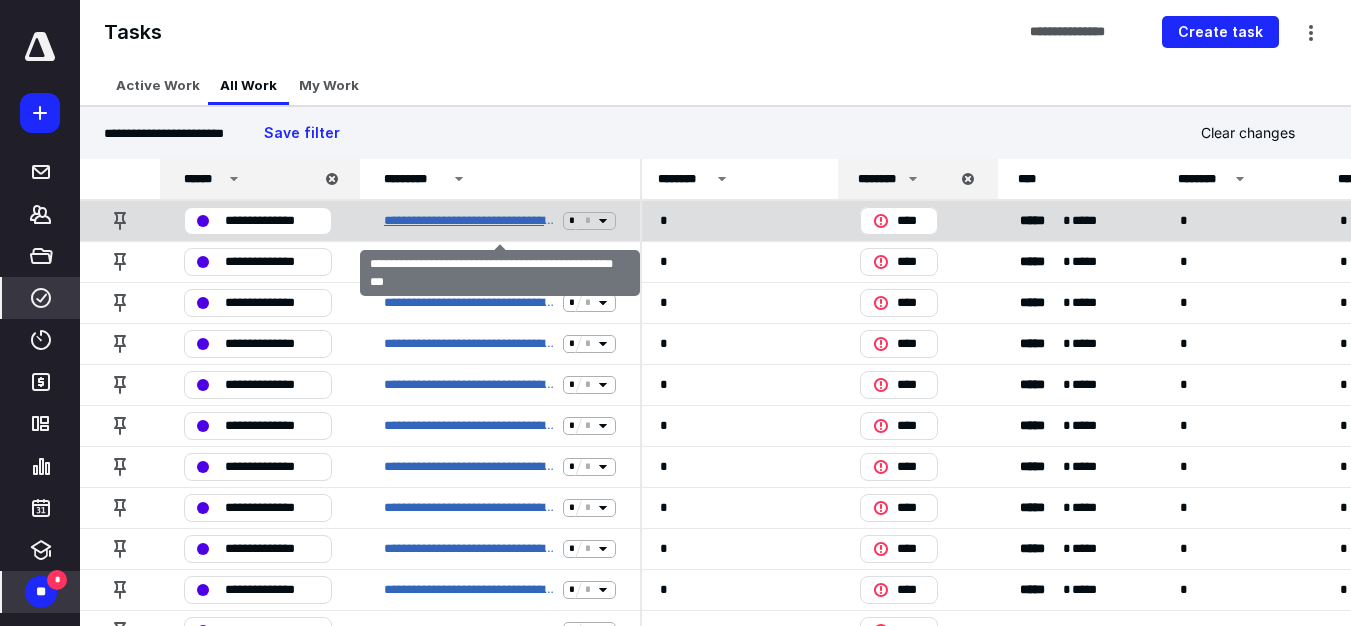click on "**********" at bounding box center [469, 221] 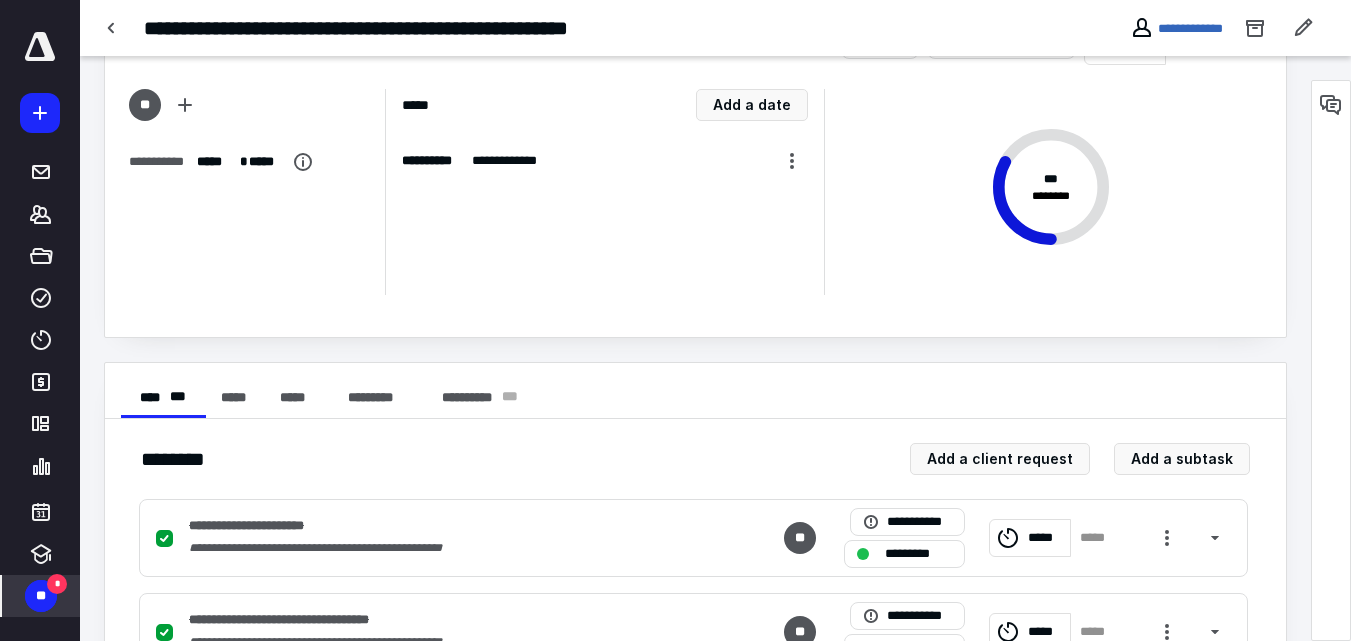 scroll, scrollTop: 38, scrollLeft: 0, axis: vertical 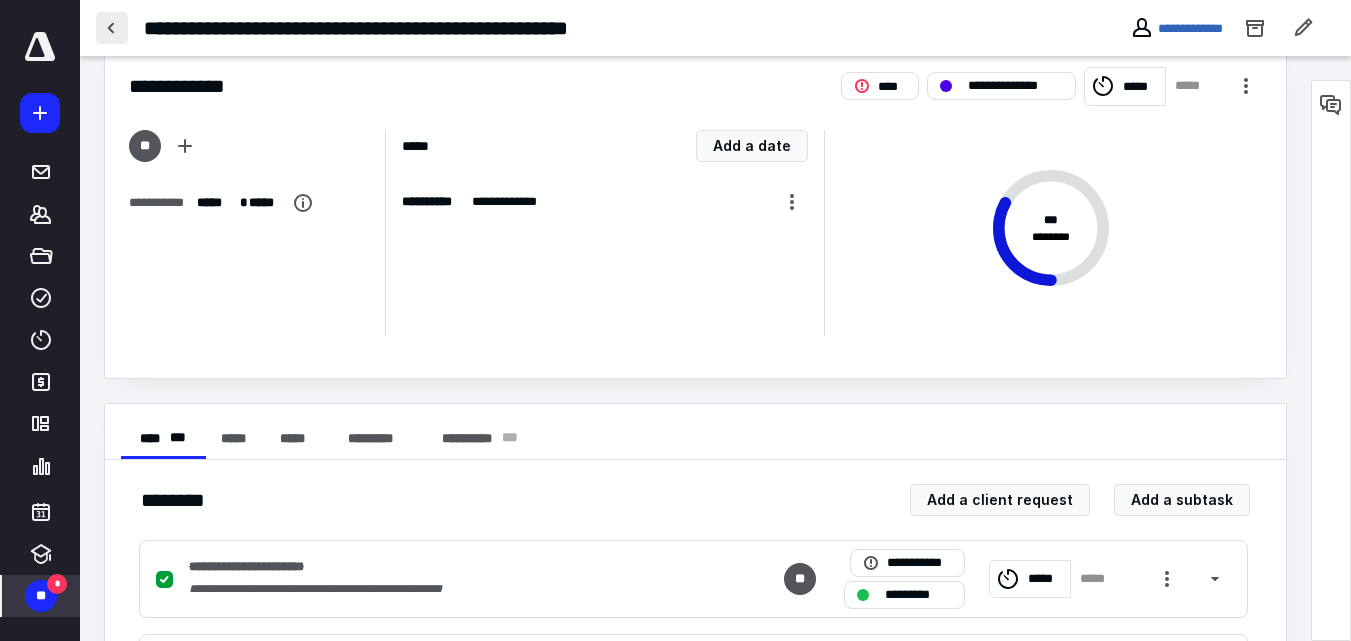 click at bounding box center [112, 28] 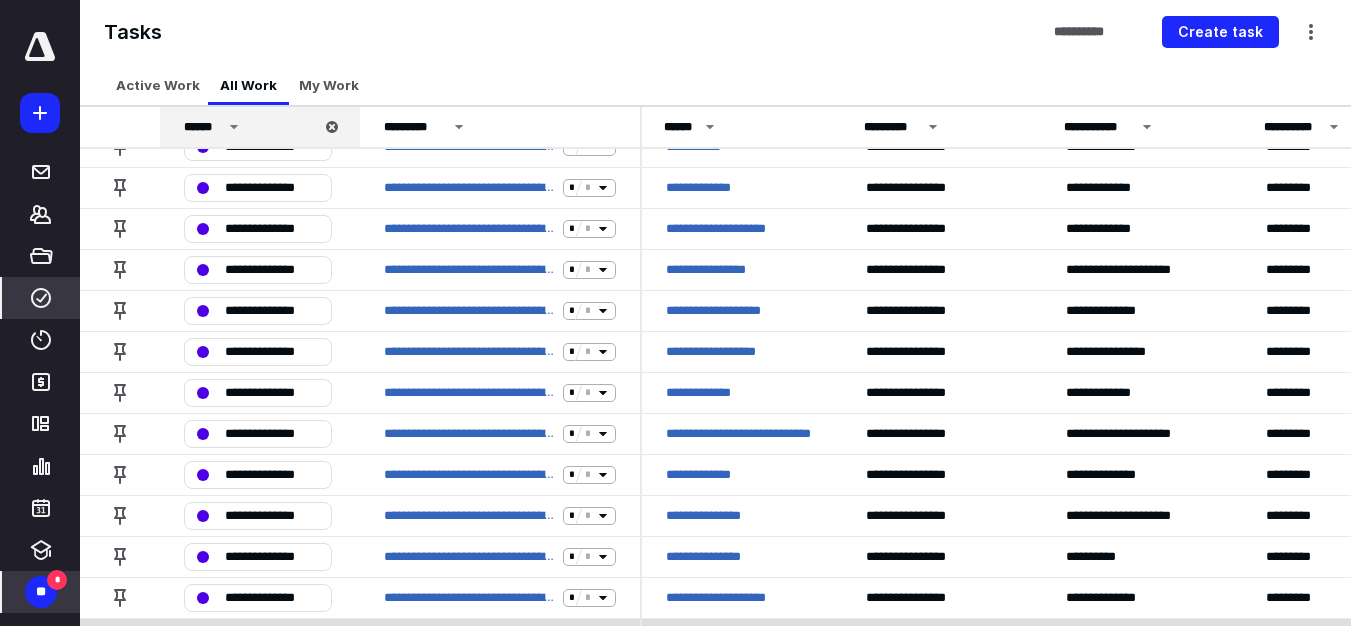scroll, scrollTop: 0, scrollLeft: 0, axis: both 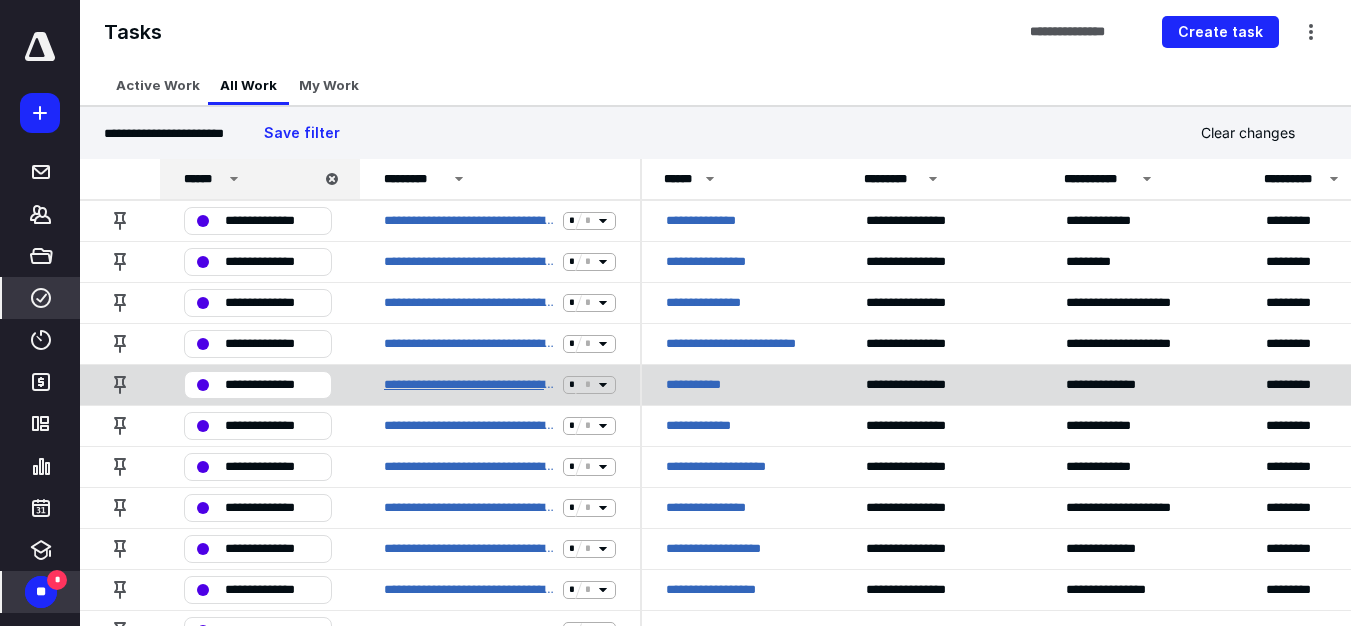 click on "**********" at bounding box center (469, 385) 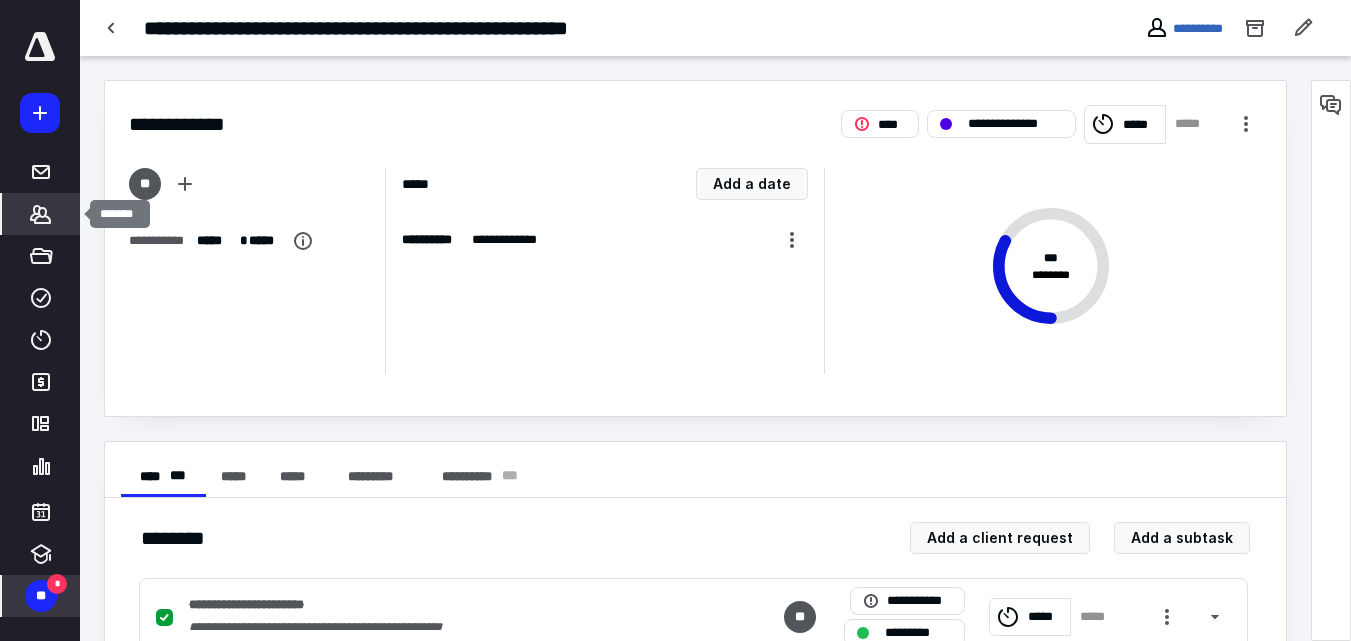 click 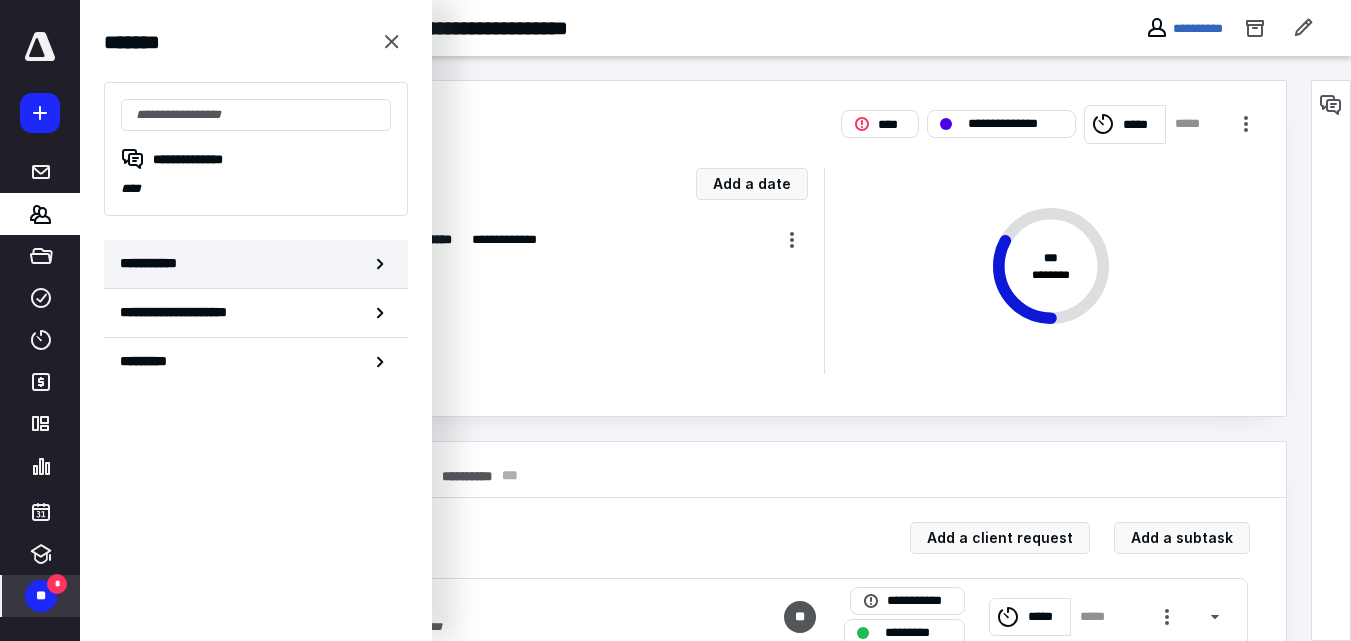 click on "**********" at bounding box center (256, 264) 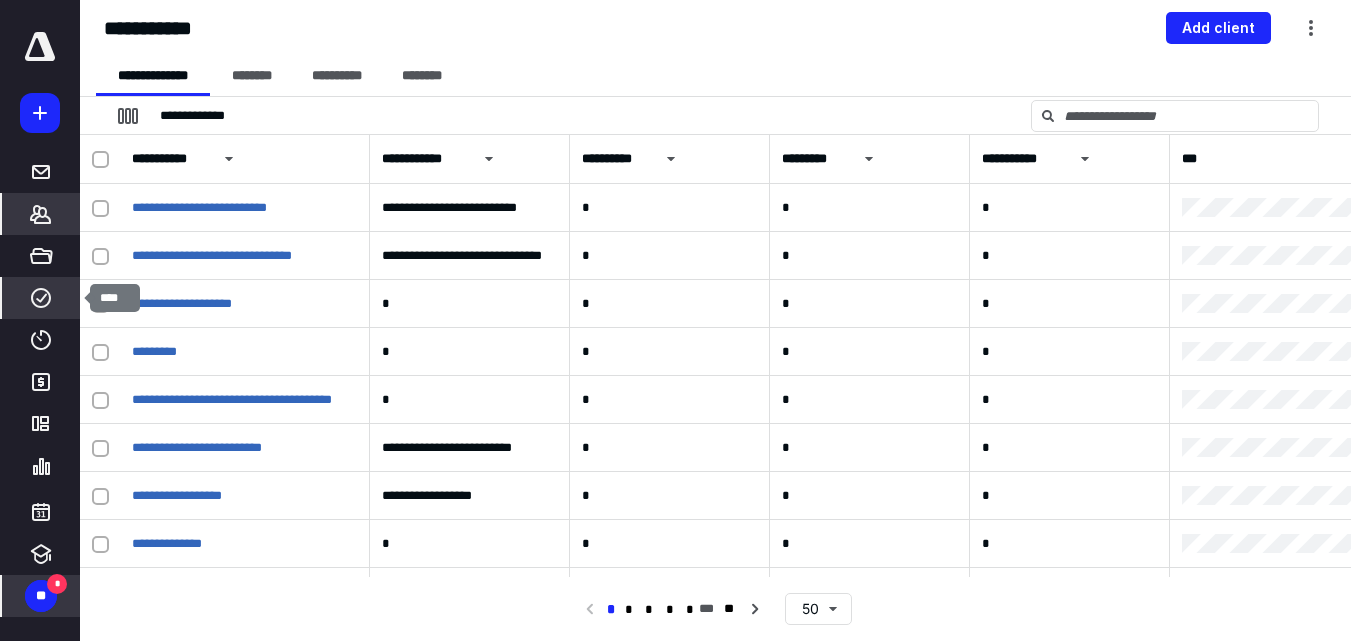 click 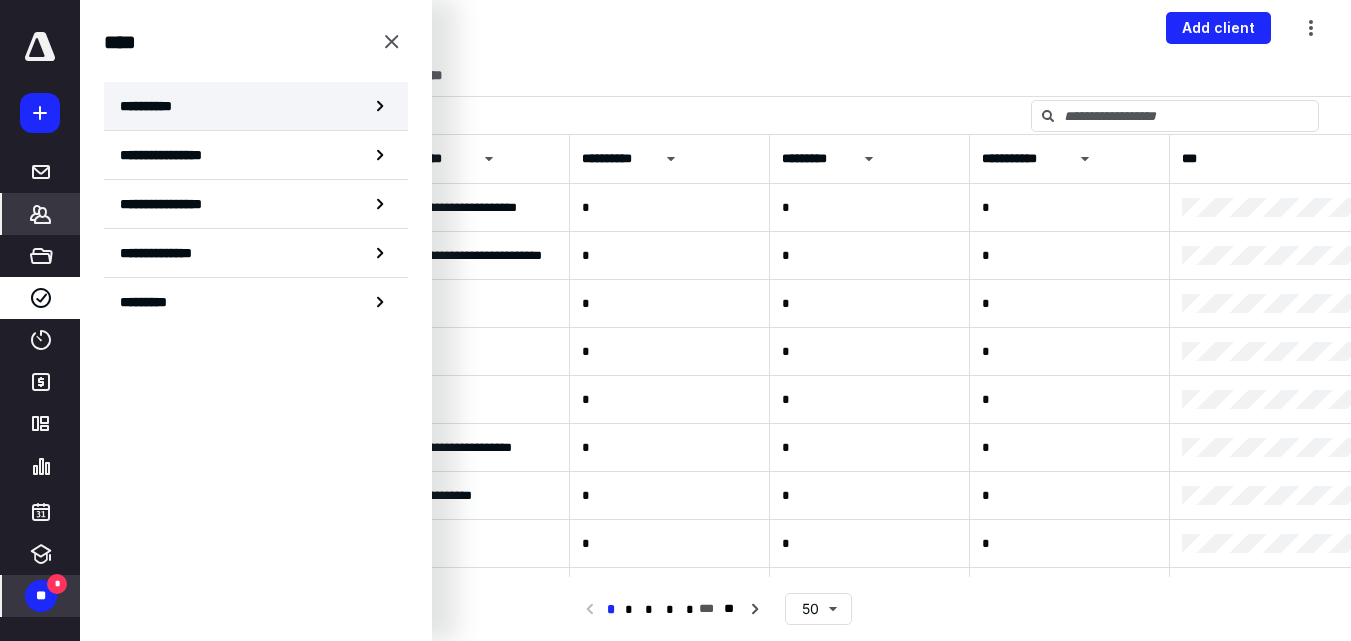 click on "**********" at bounding box center (256, 106) 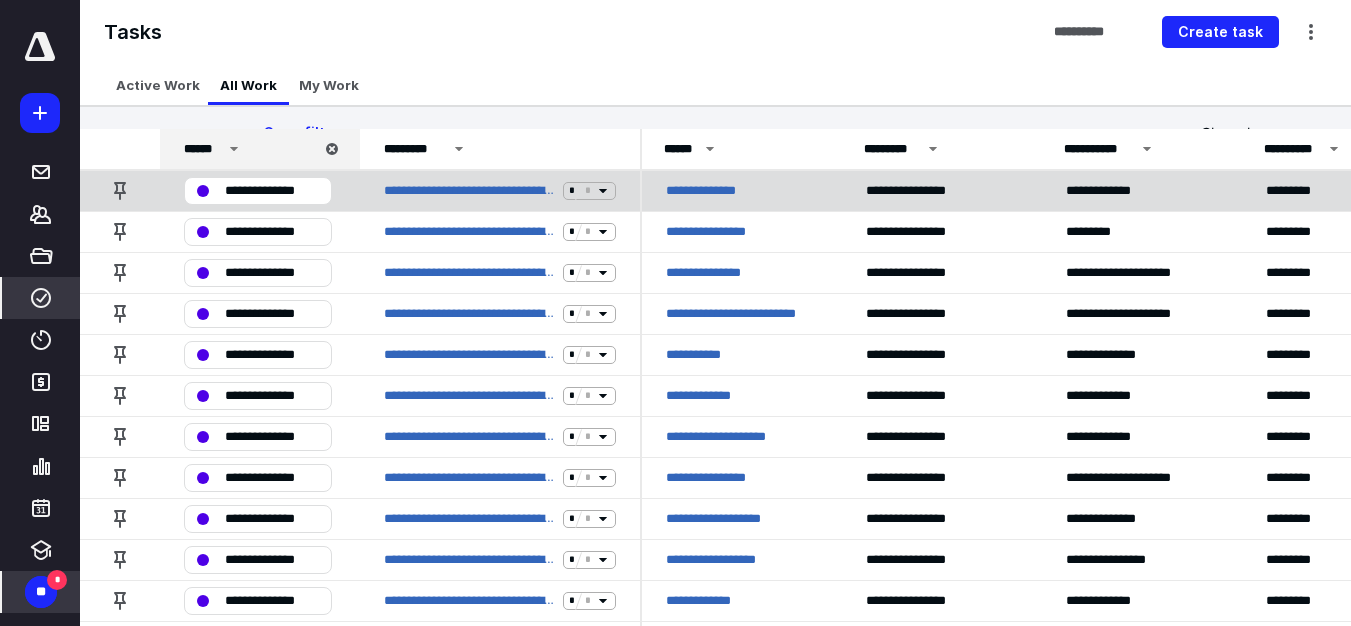 scroll, scrollTop: 0, scrollLeft: 0, axis: both 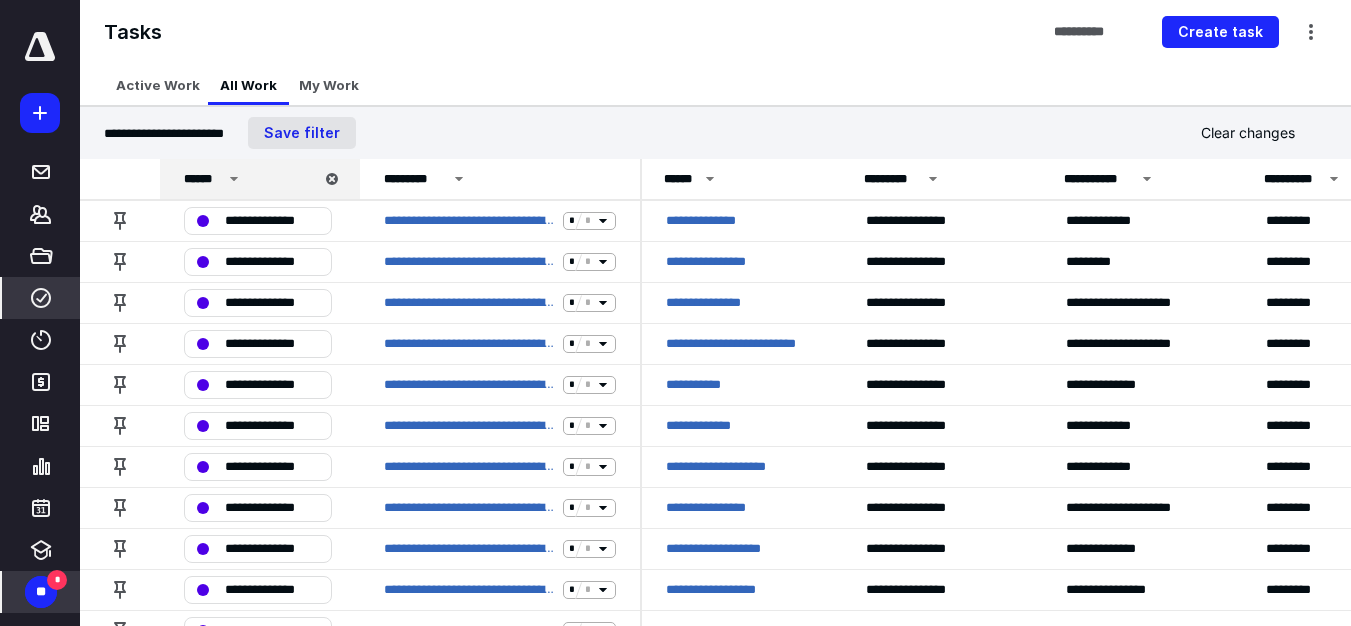 click on "Save filter" at bounding box center (302, 133) 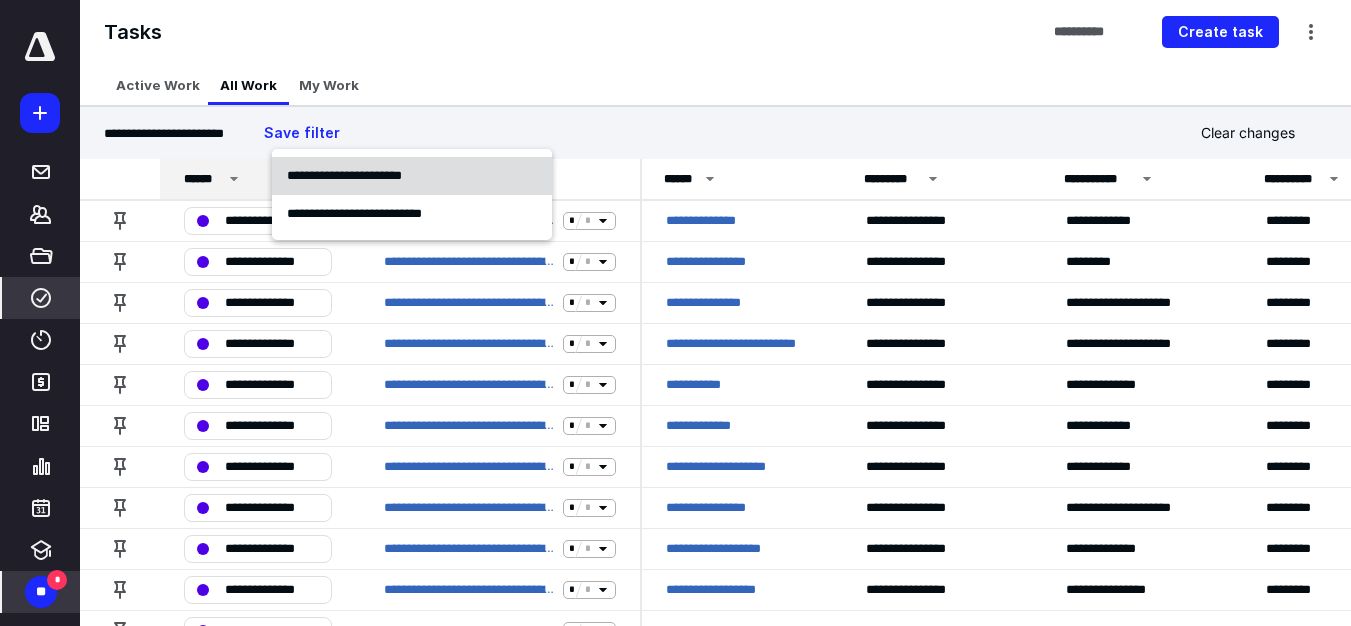 click on "**********" at bounding box center [344, 175] 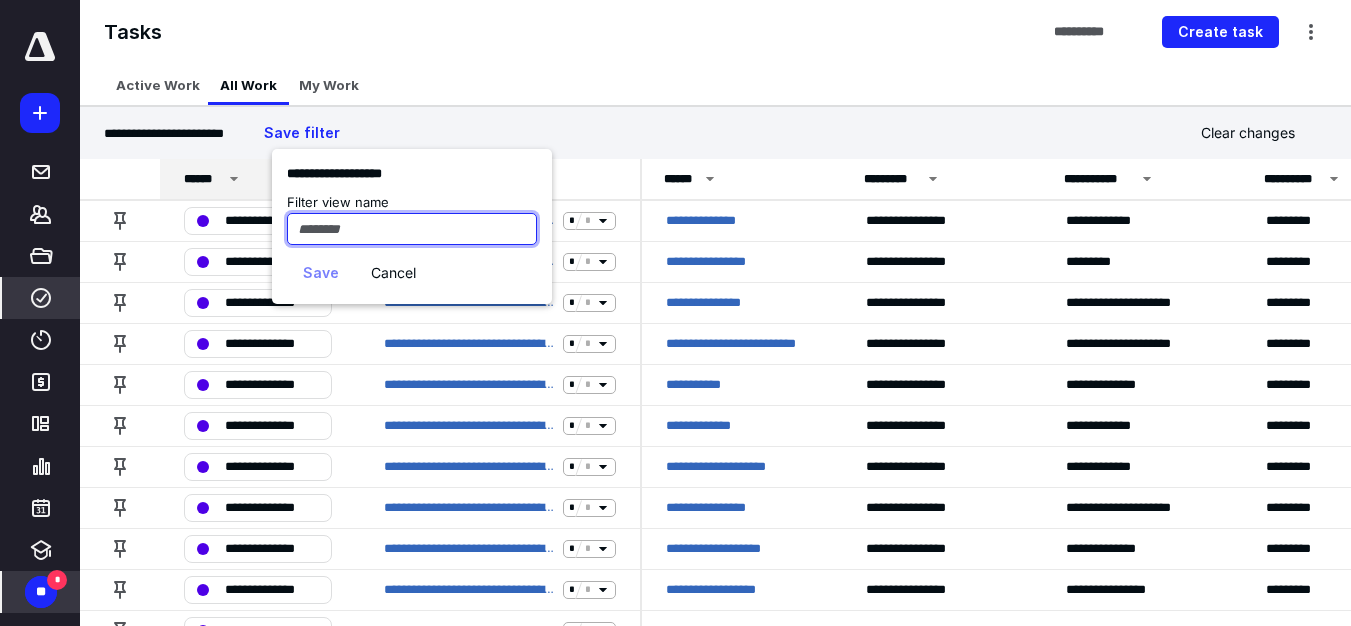 click at bounding box center [412, 229] 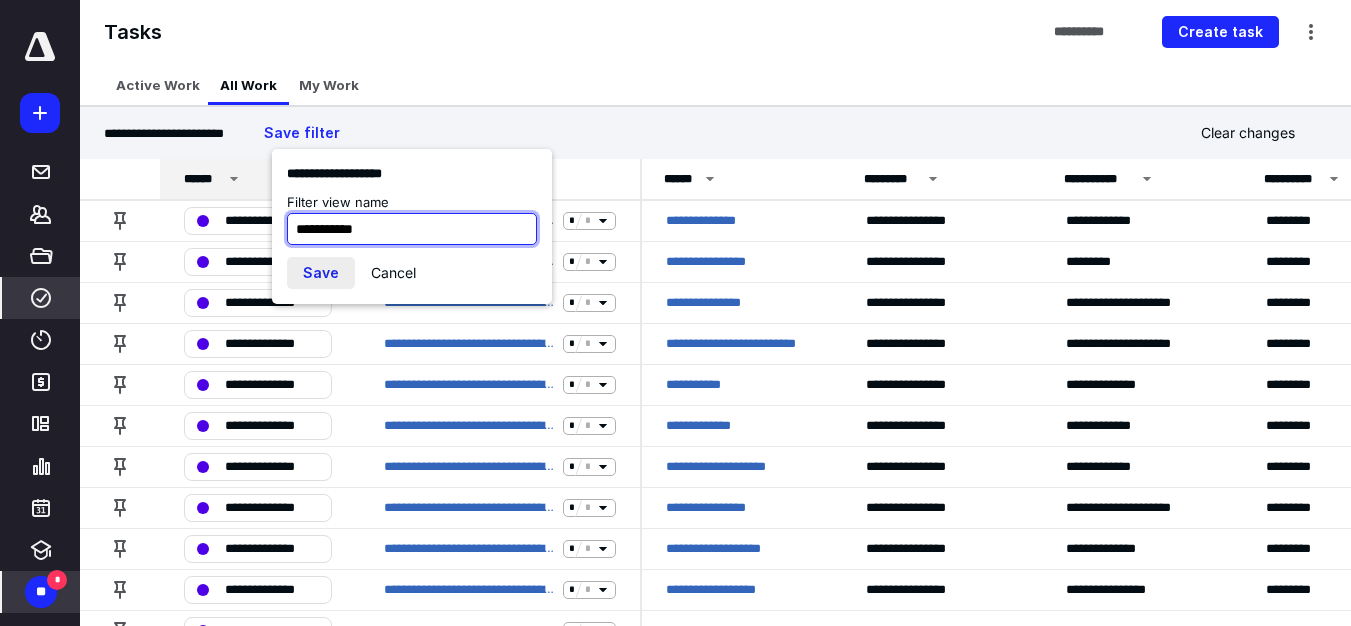 type on "**********" 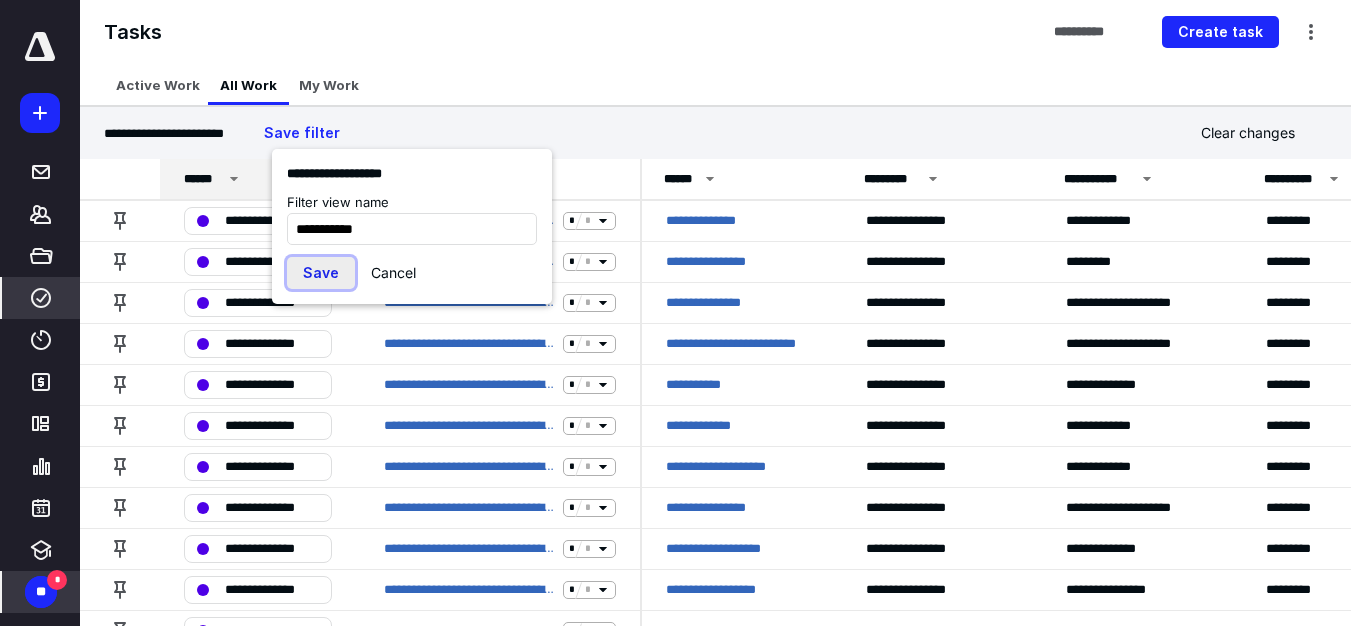 click on "Save" at bounding box center [321, 273] 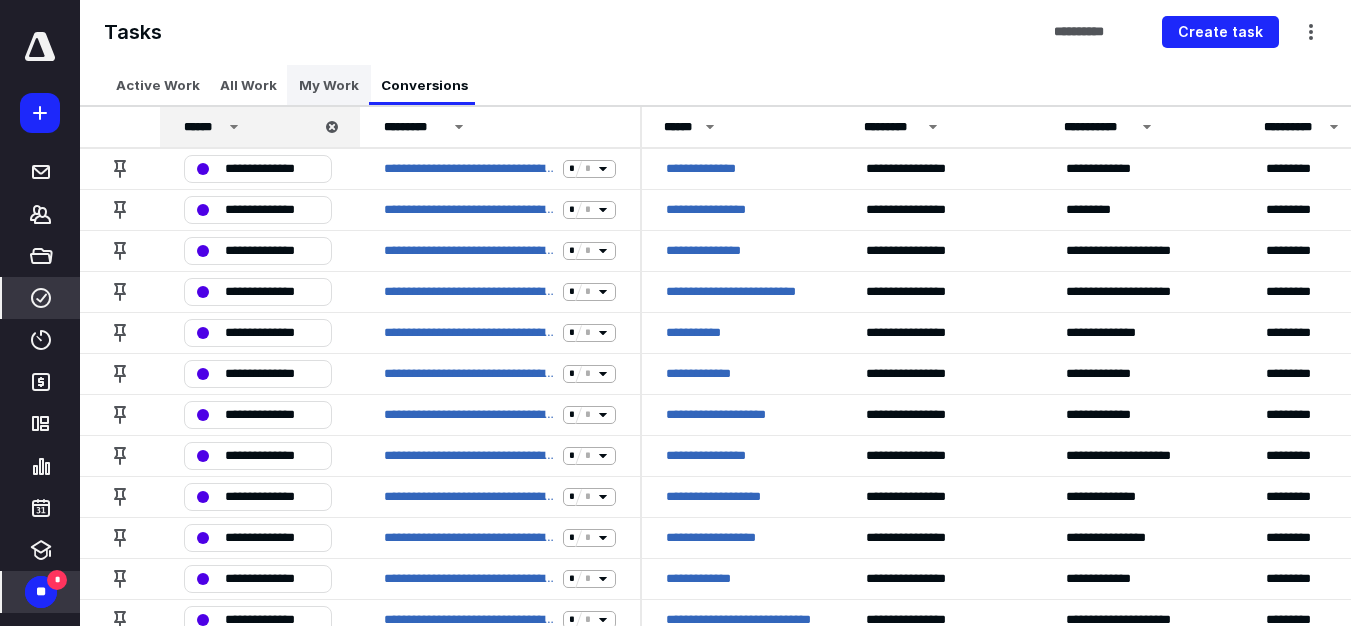 click on "My Work" at bounding box center (329, 85) 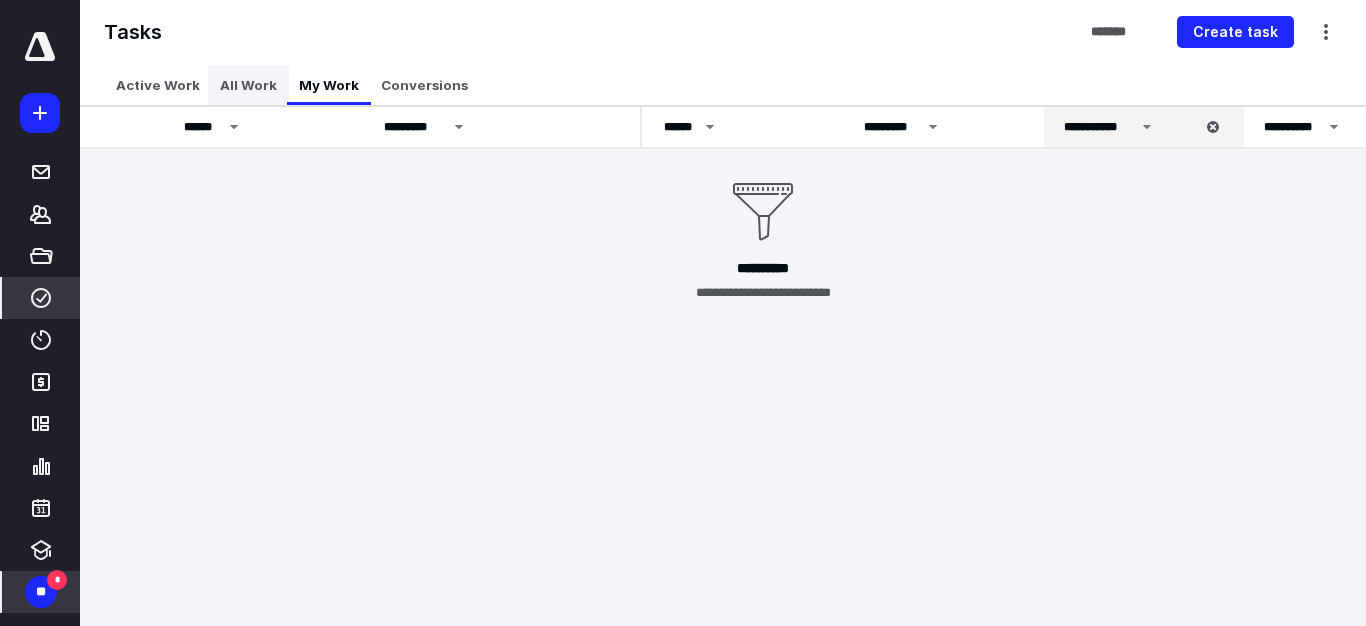 click on "All Work" at bounding box center [248, 85] 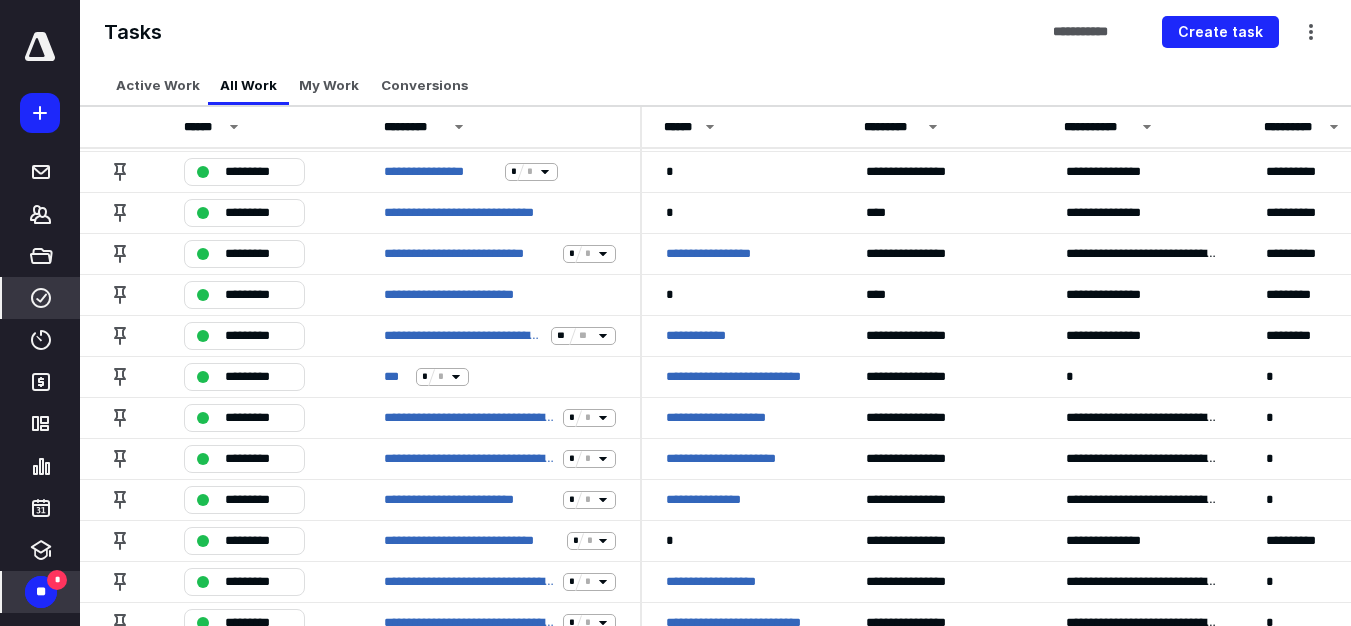 scroll, scrollTop: 0, scrollLeft: 0, axis: both 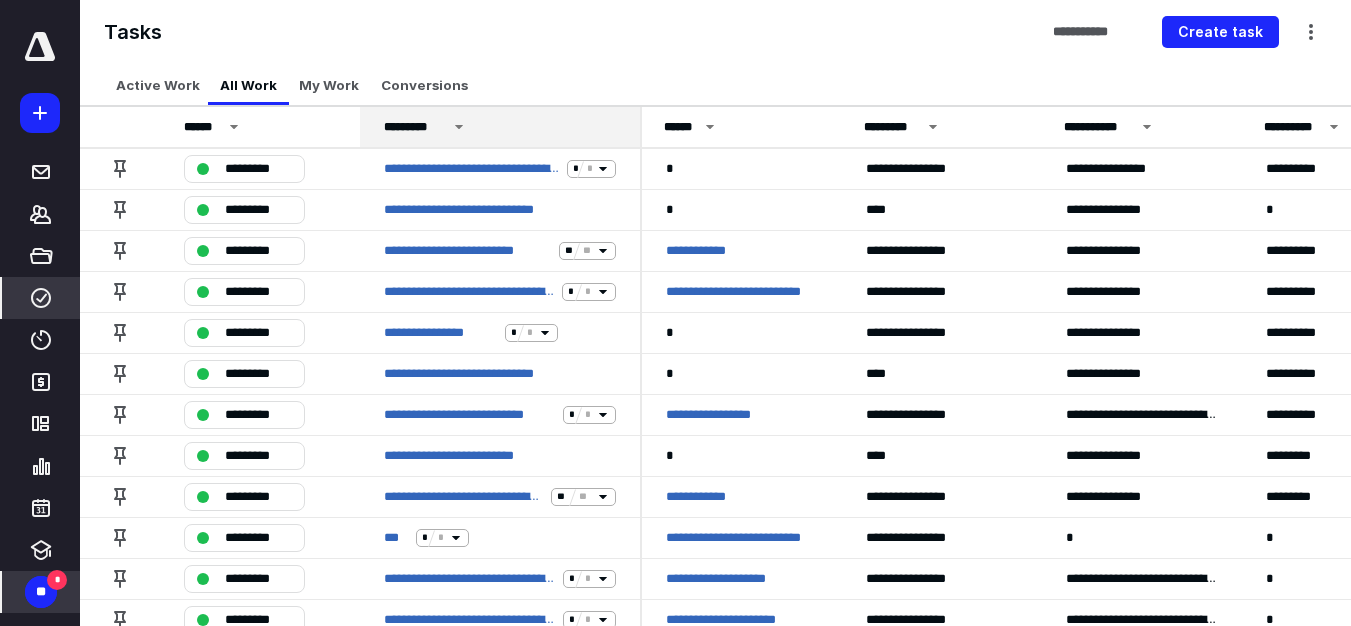 drag, startPoint x: 459, startPoint y: 125, endPoint x: 435, endPoint y: 125, distance: 24 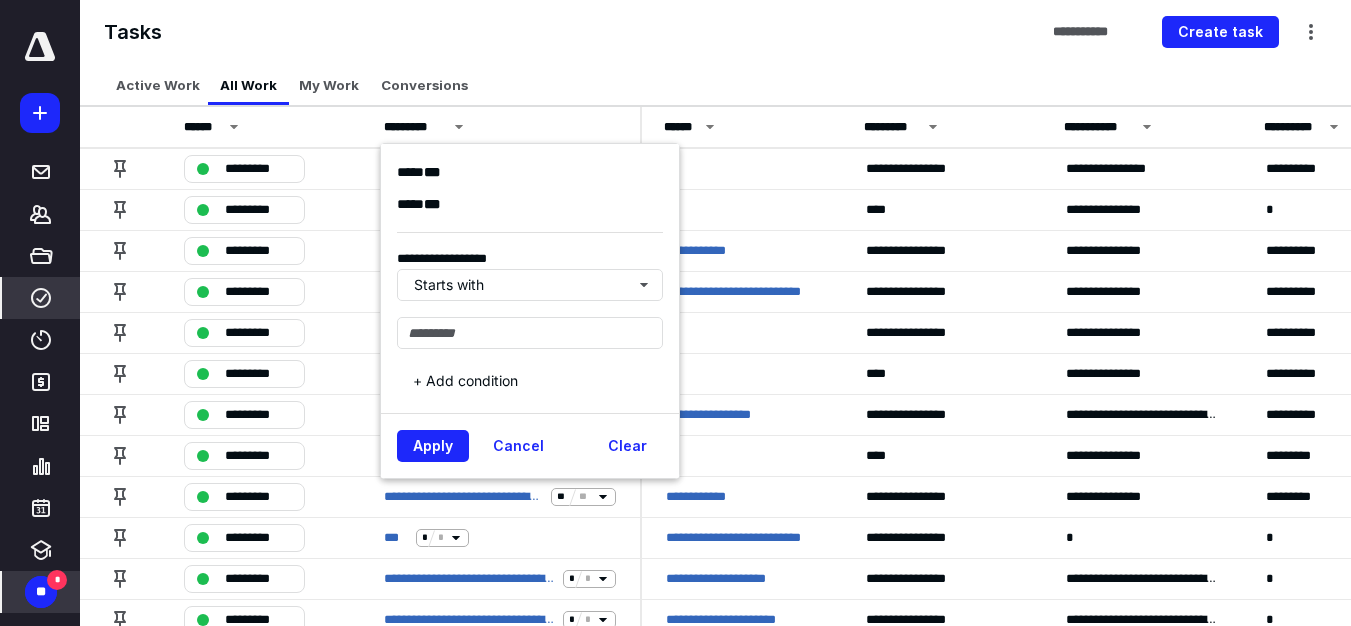 click on "**********" at bounding box center (538, 323) 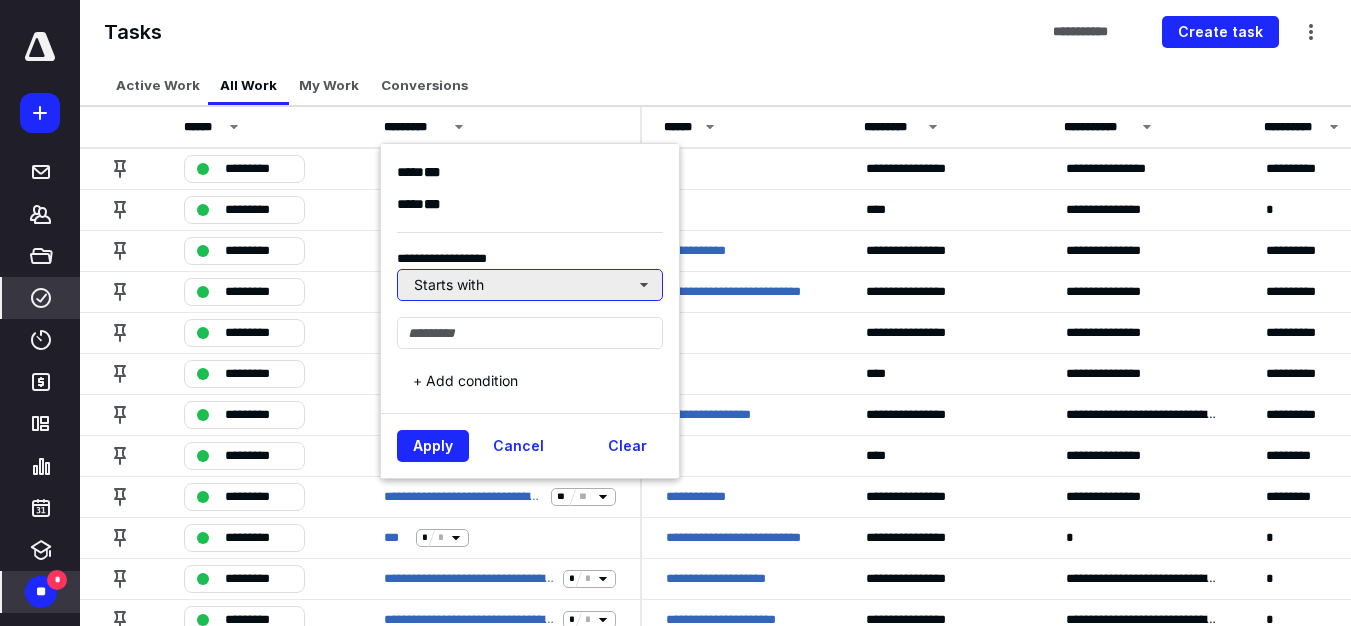 click on "Starts with" at bounding box center [530, 285] 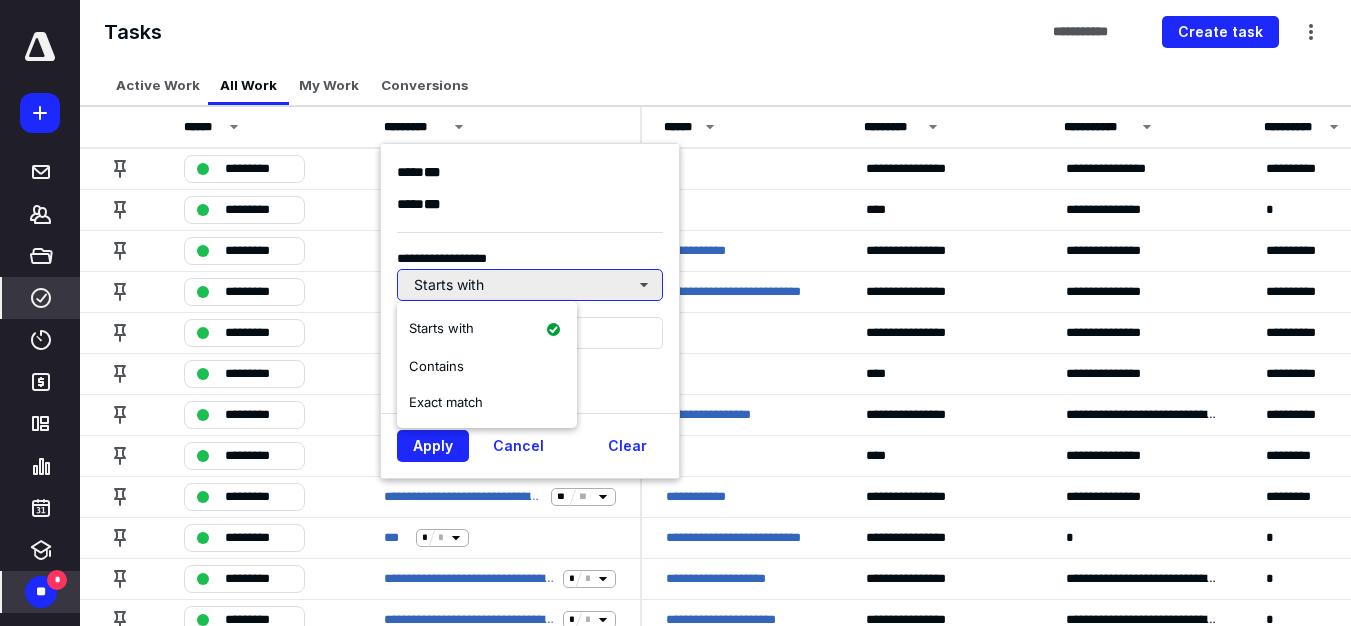 click on "Starts with" at bounding box center (530, 285) 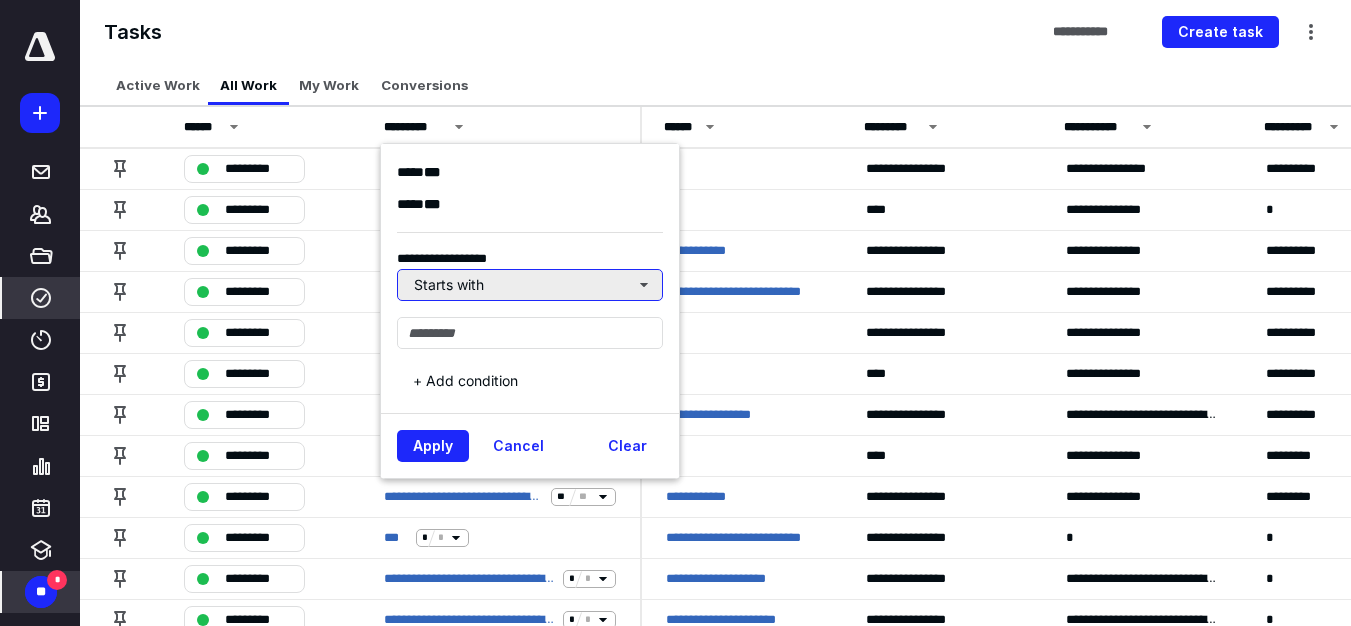 click on "Starts with" at bounding box center [530, 285] 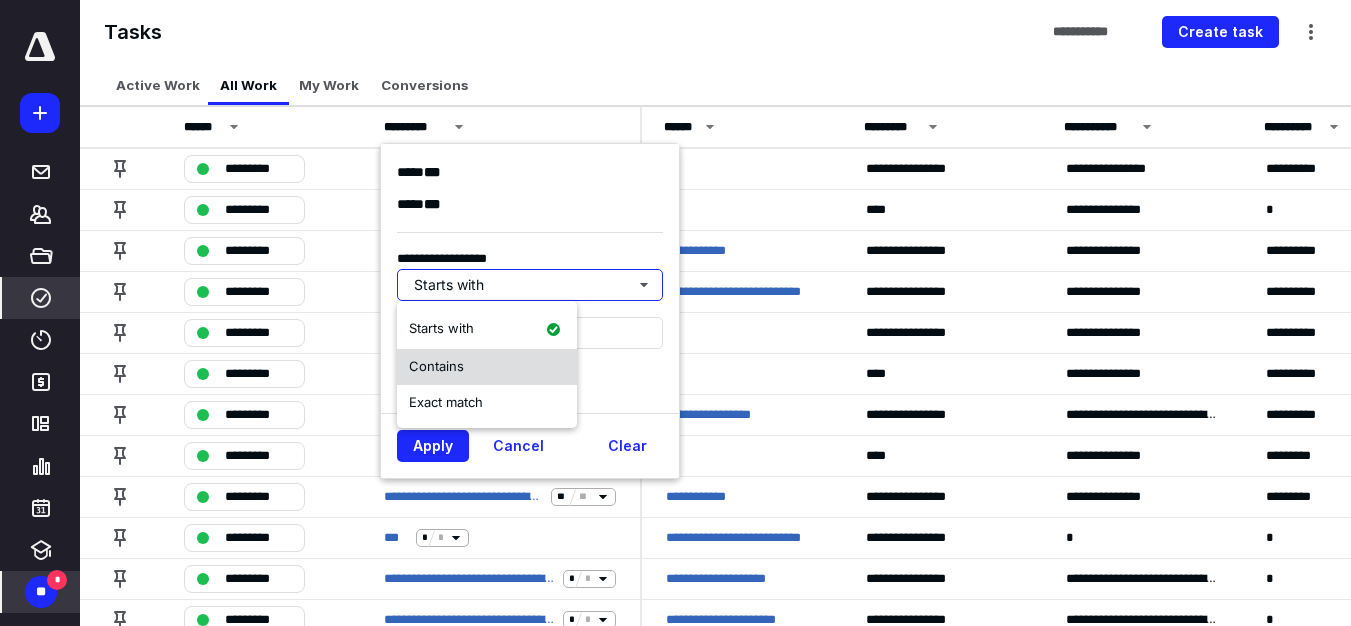 click on "Contains" at bounding box center [487, 367] 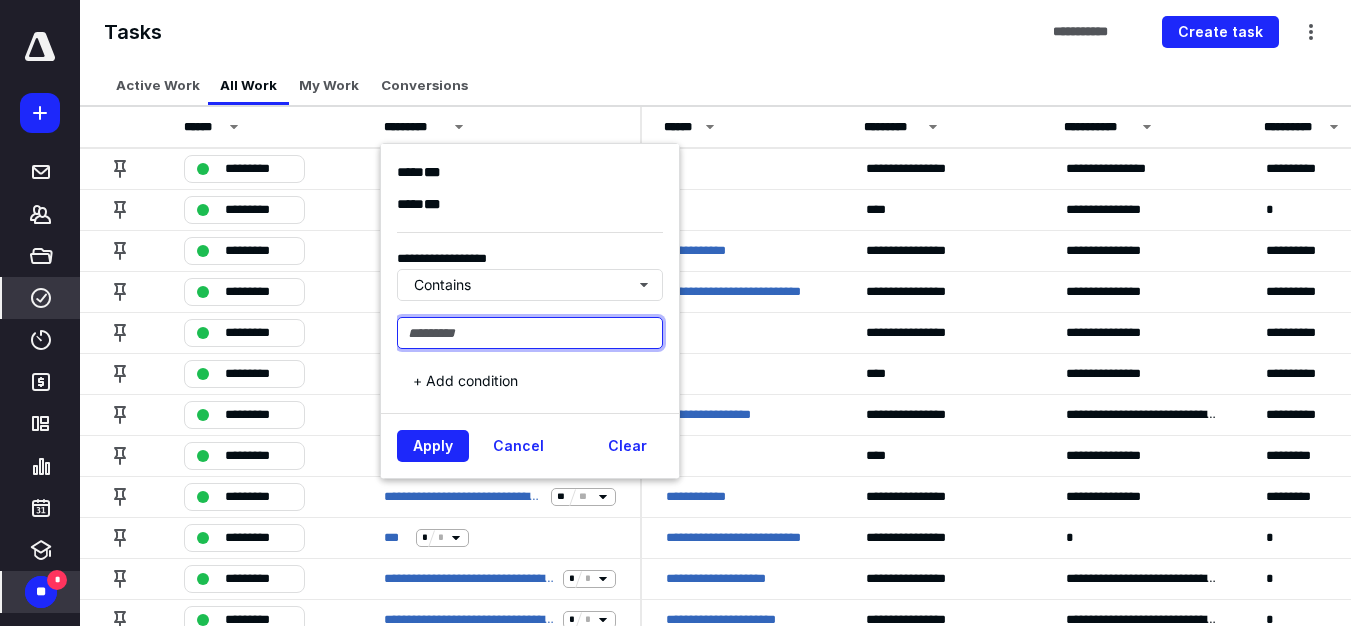 click at bounding box center (530, 333) 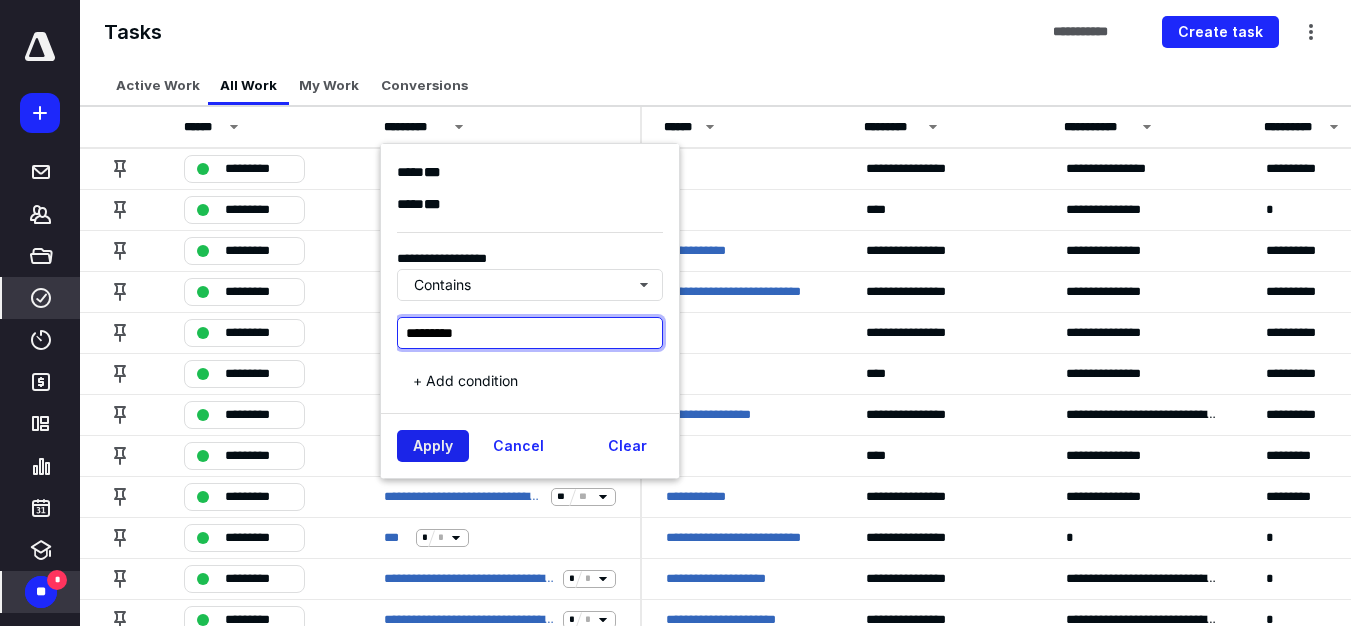 type on "*********" 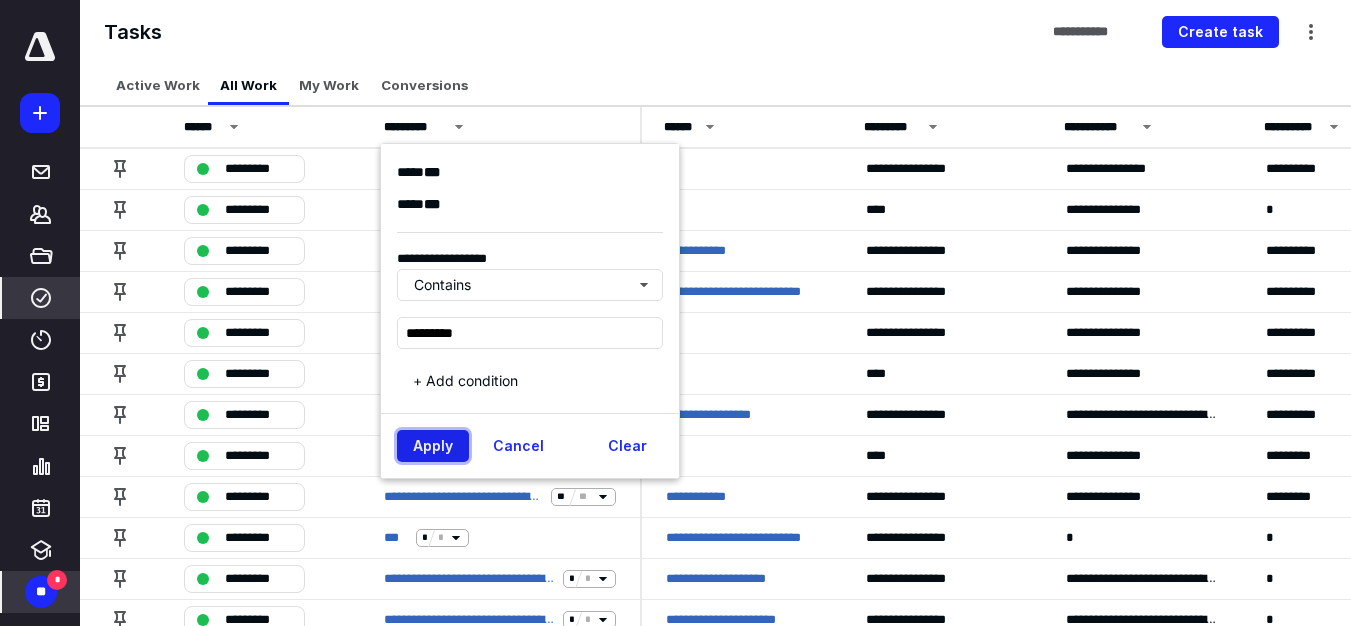 click on "Apply" at bounding box center [433, 446] 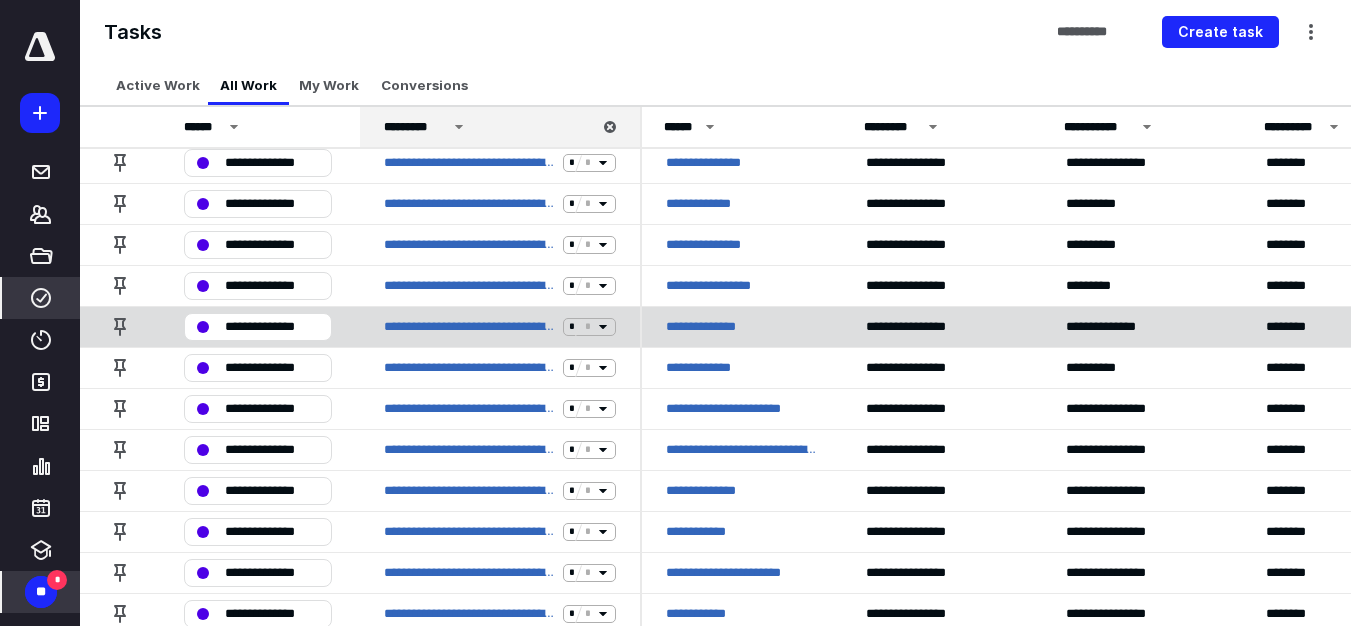 scroll, scrollTop: 3100, scrollLeft: 0, axis: vertical 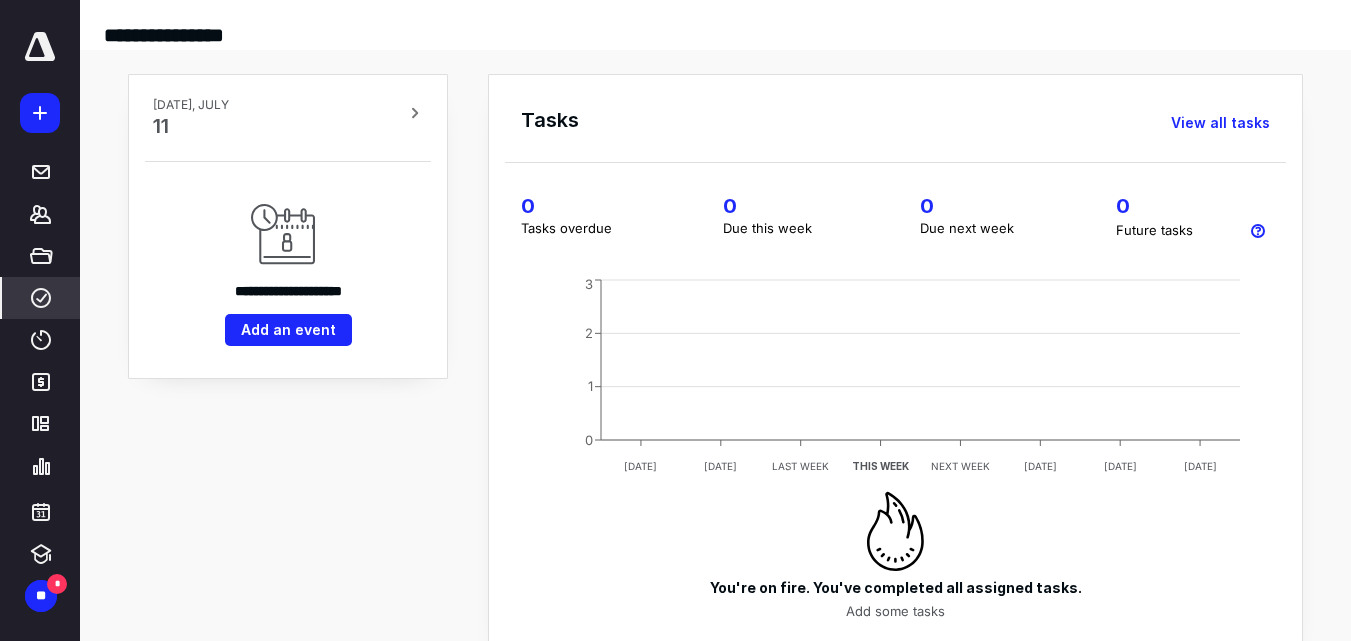 click 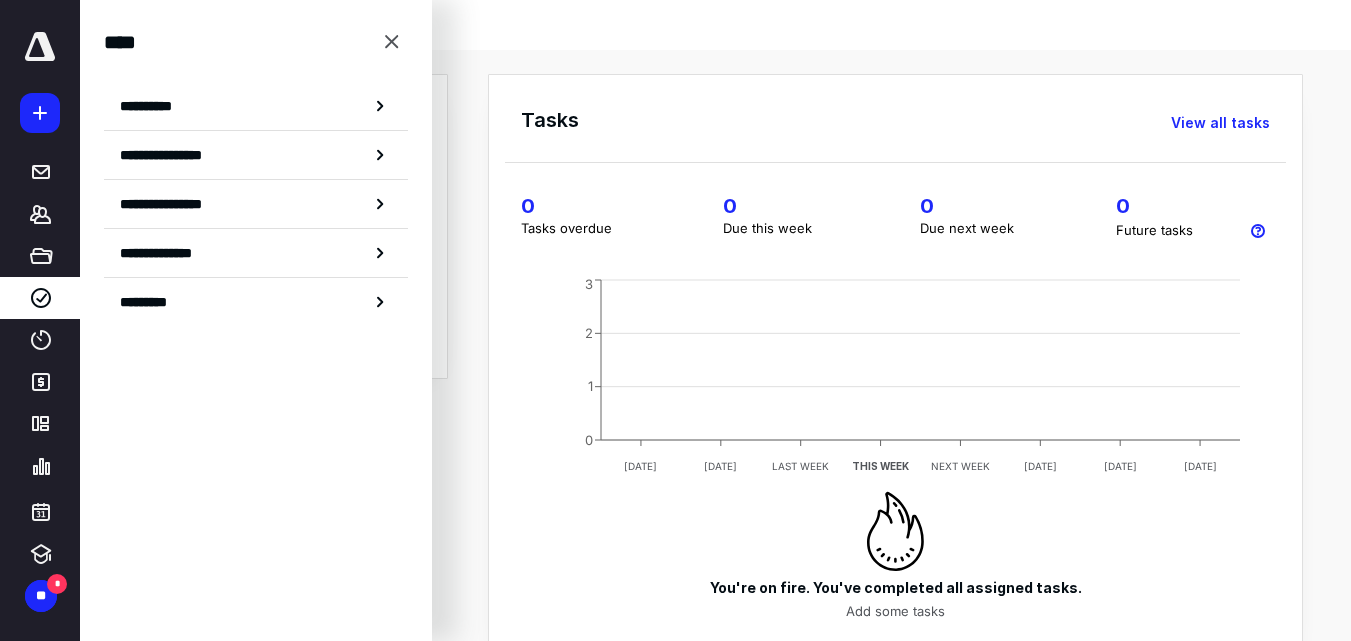 click on "**********" at bounding box center (256, 106) 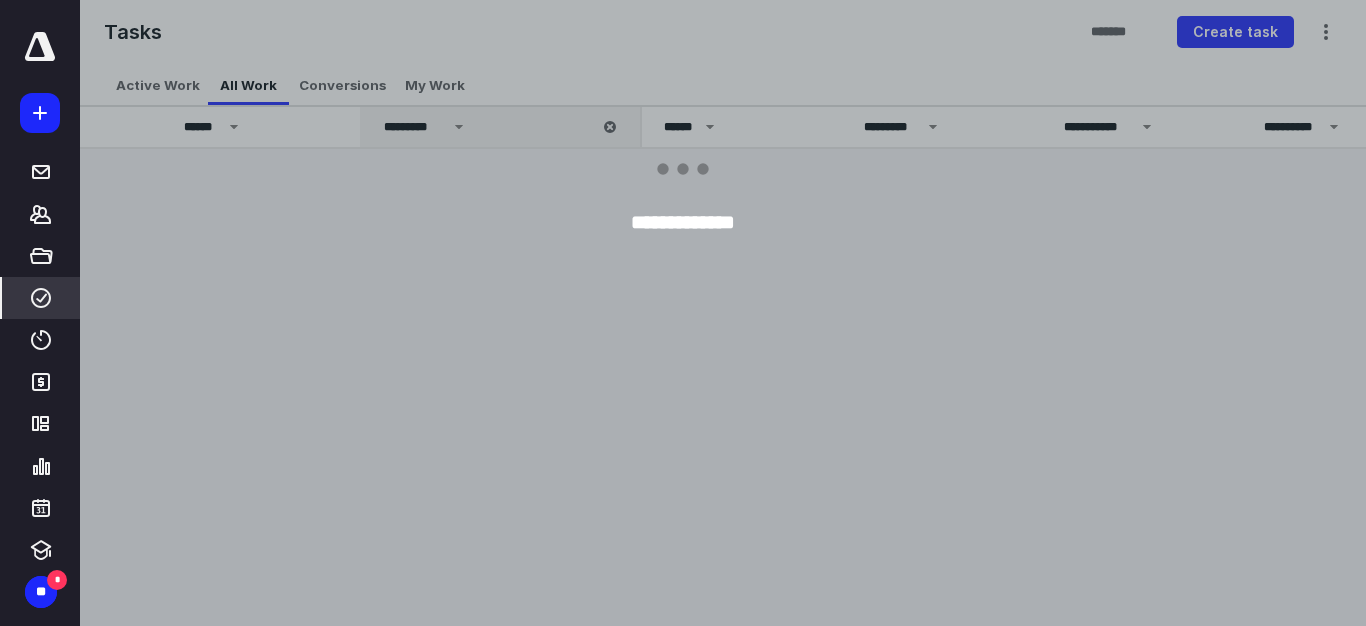 click at bounding box center (763, 313) 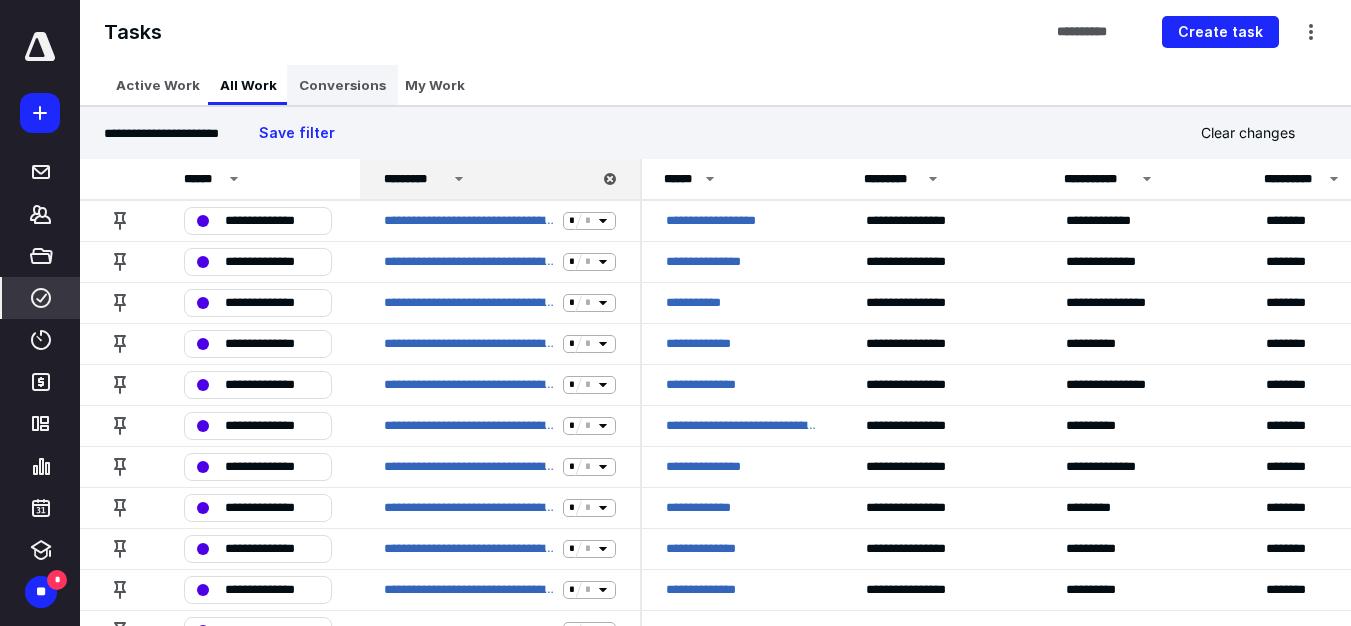 click on "Conversions" at bounding box center (342, 85) 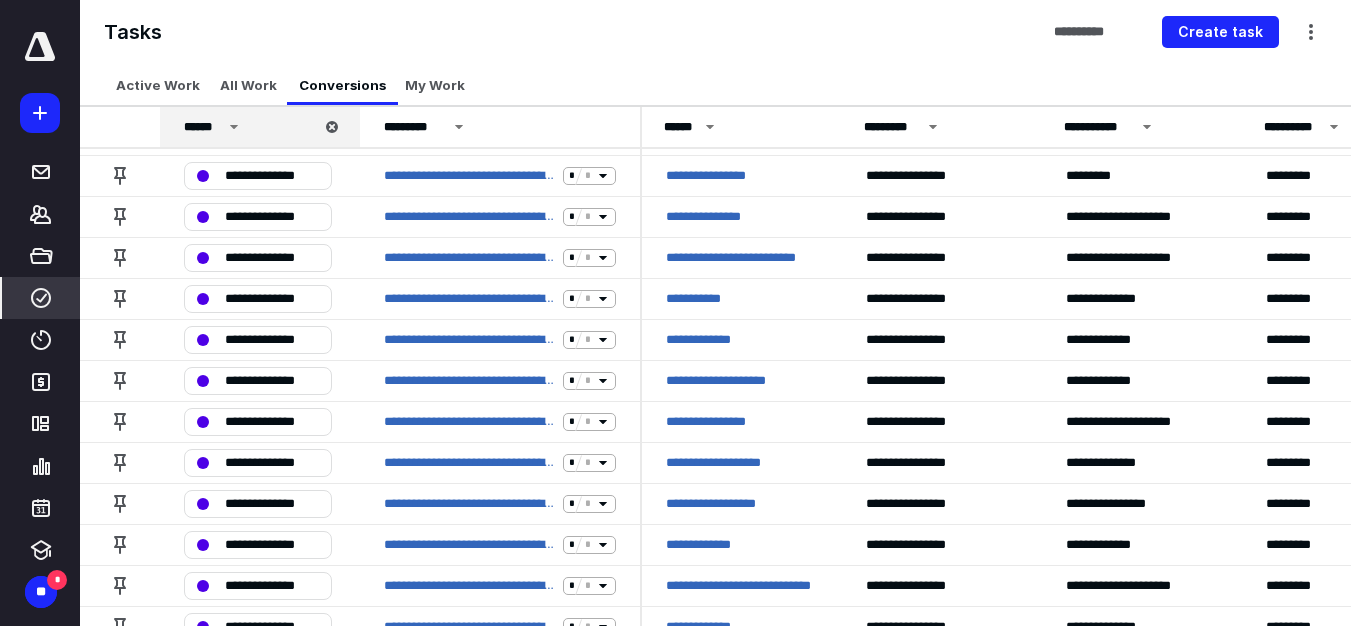 scroll, scrollTop: 0, scrollLeft: 0, axis: both 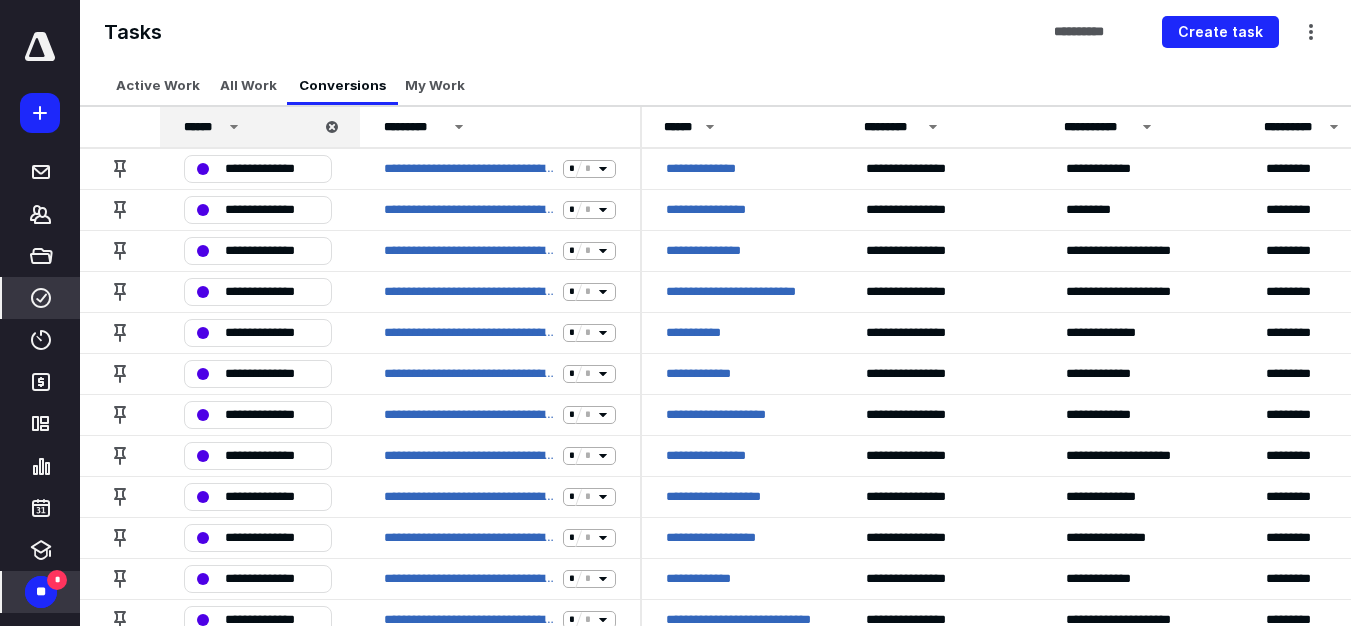 click on "**" at bounding box center [41, 592] 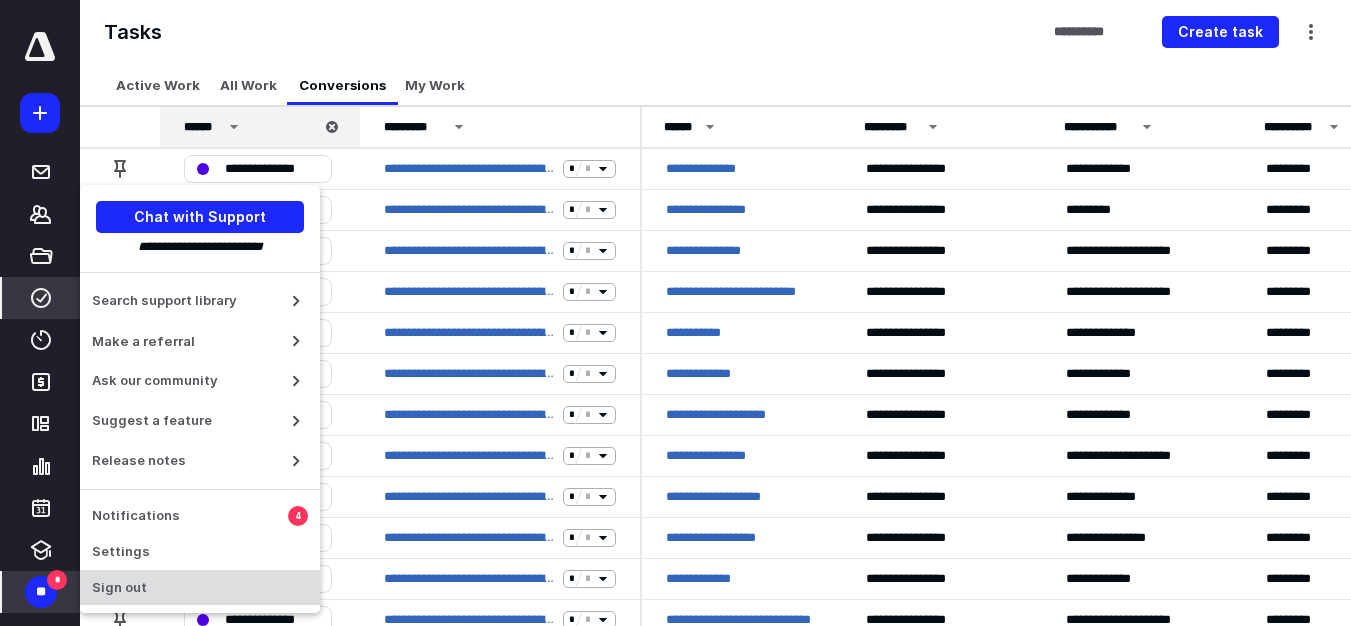 click on "Sign out" at bounding box center (200, 588) 